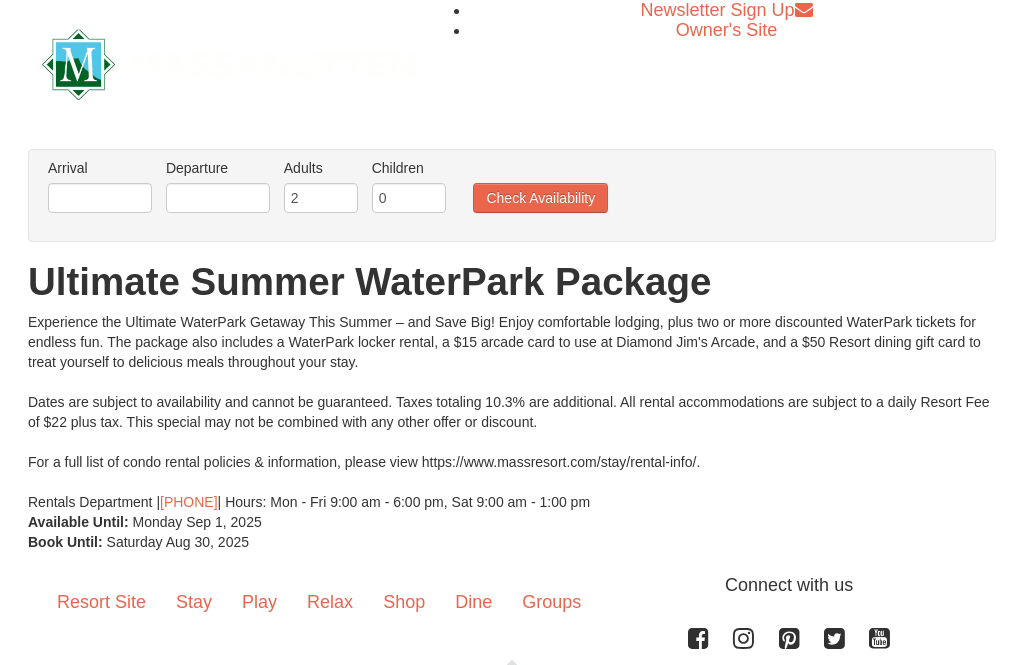 scroll, scrollTop: 0, scrollLeft: 0, axis: both 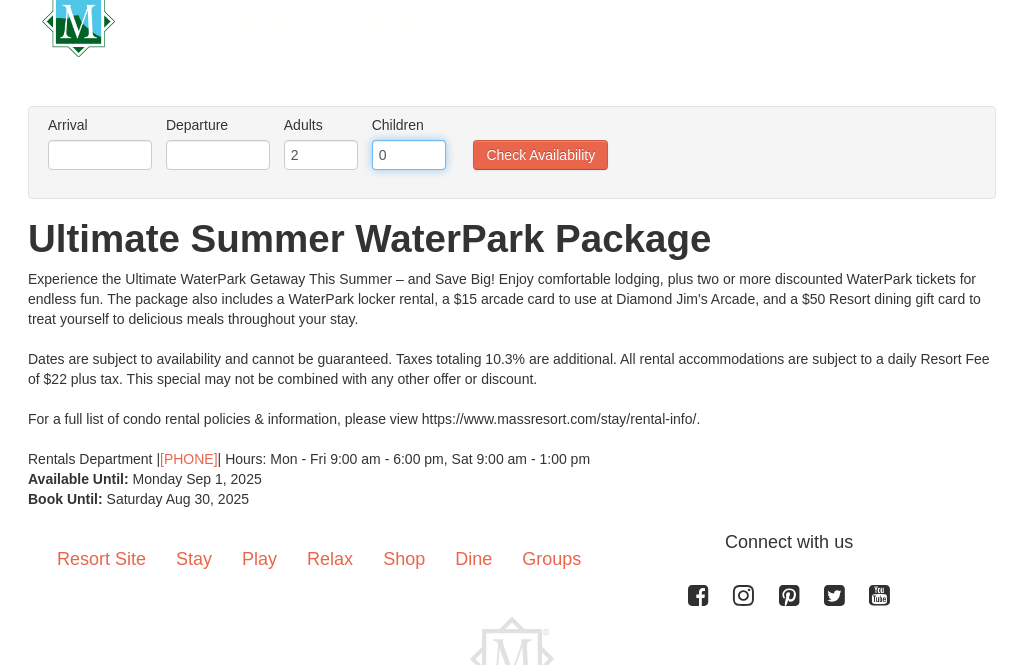 click on "0" at bounding box center [409, 155] 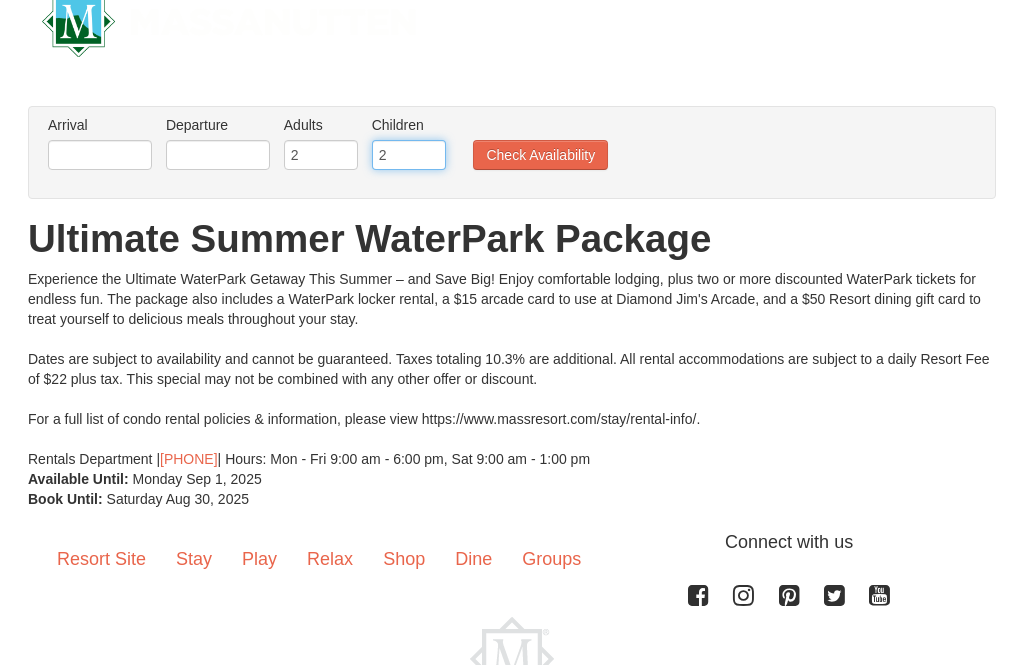type on "2" 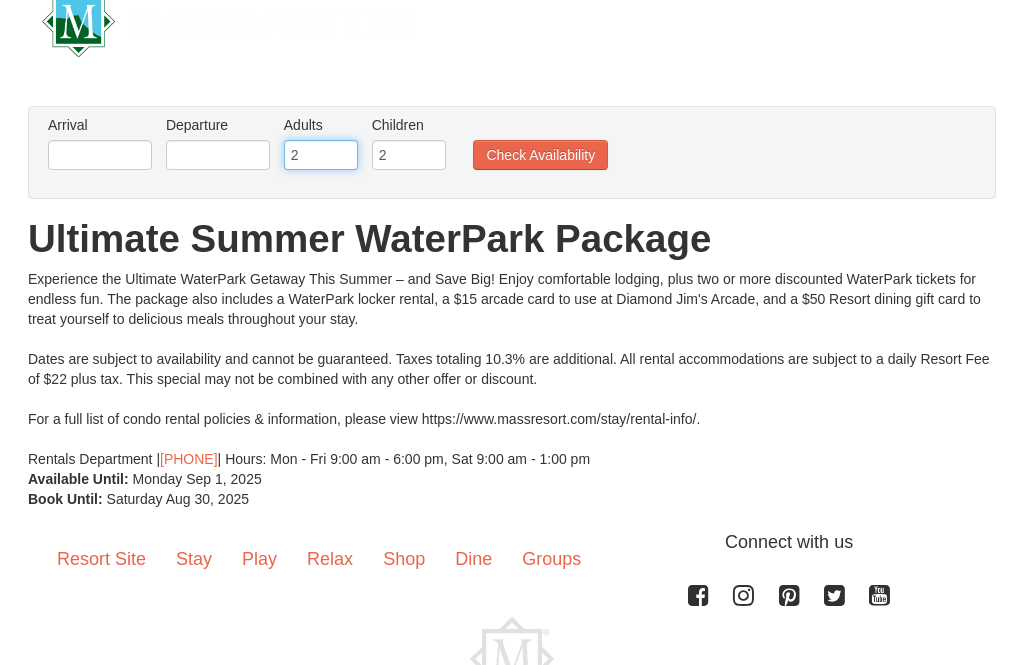 click on "2" at bounding box center [321, 155] 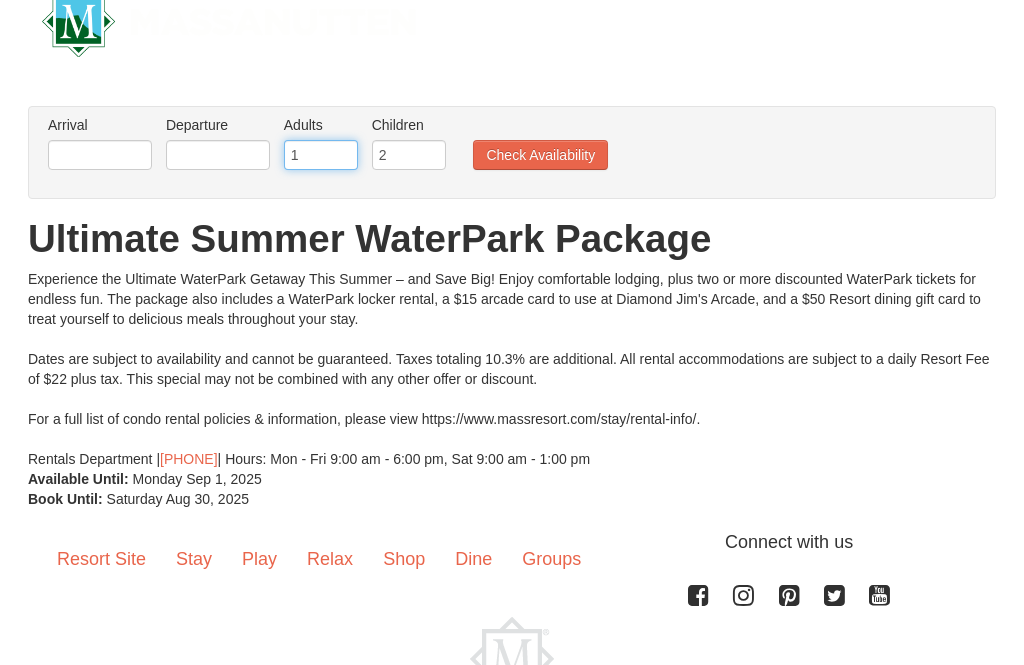 type on "1" 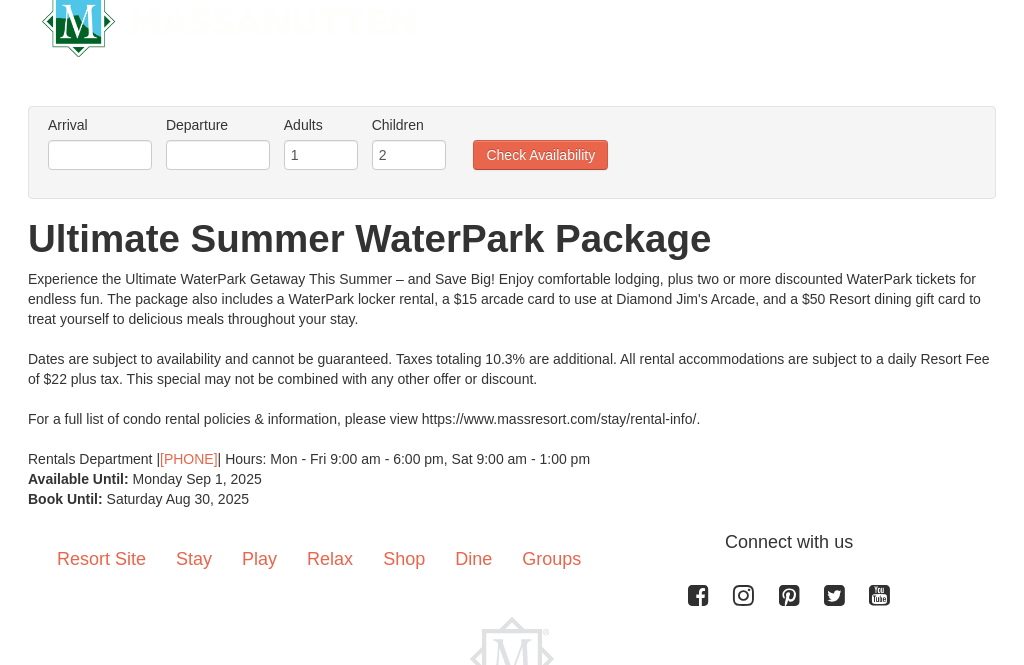 click on "Check Availability" at bounding box center [540, 155] 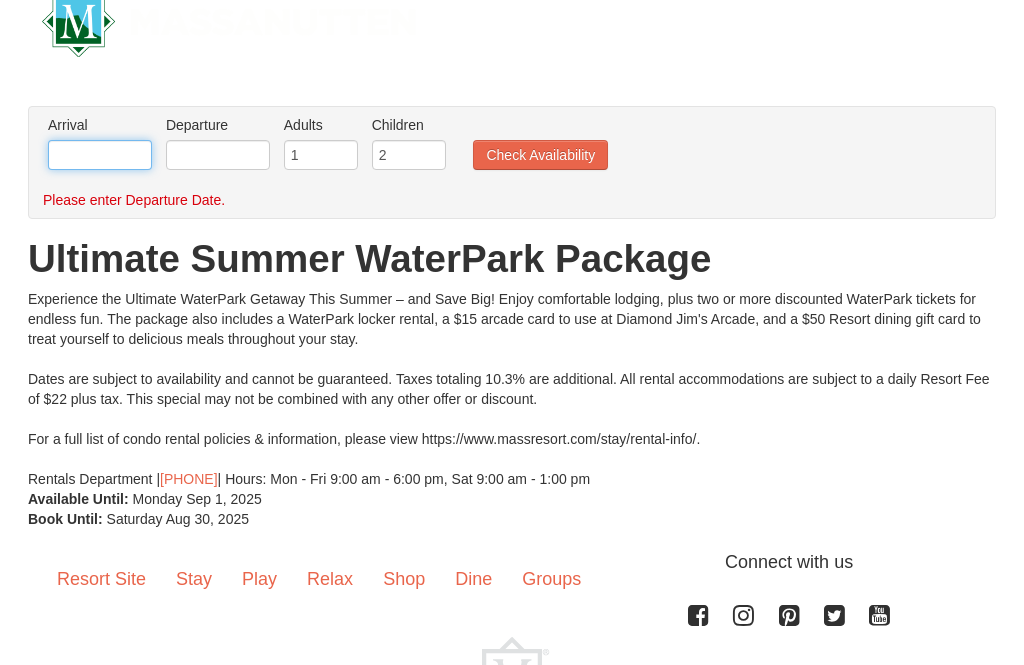 click at bounding box center [100, 155] 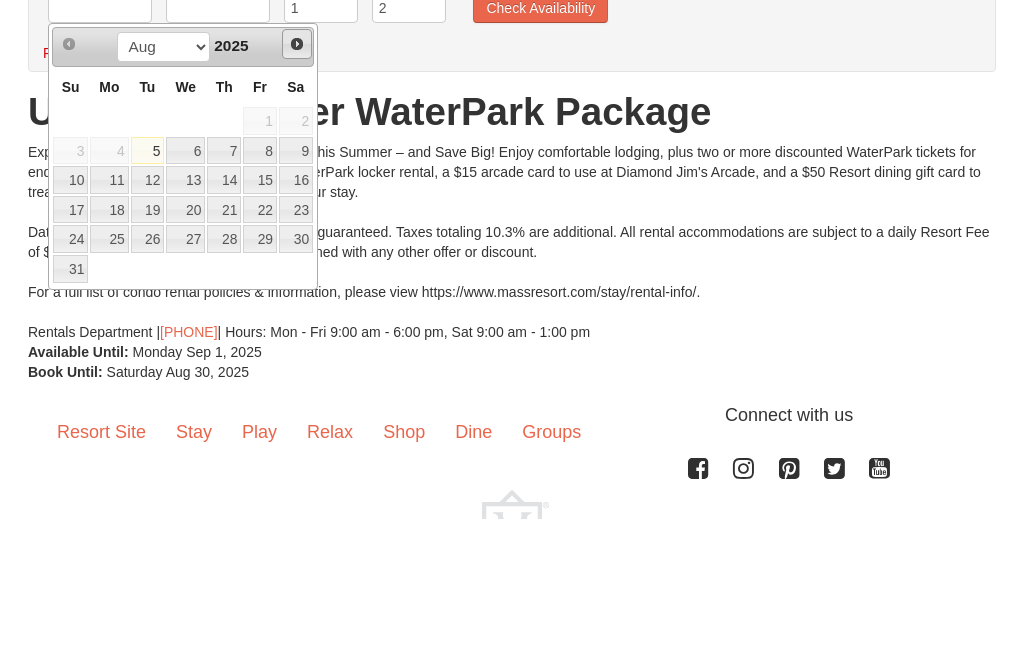 click on "Next" at bounding box center (297, 191) 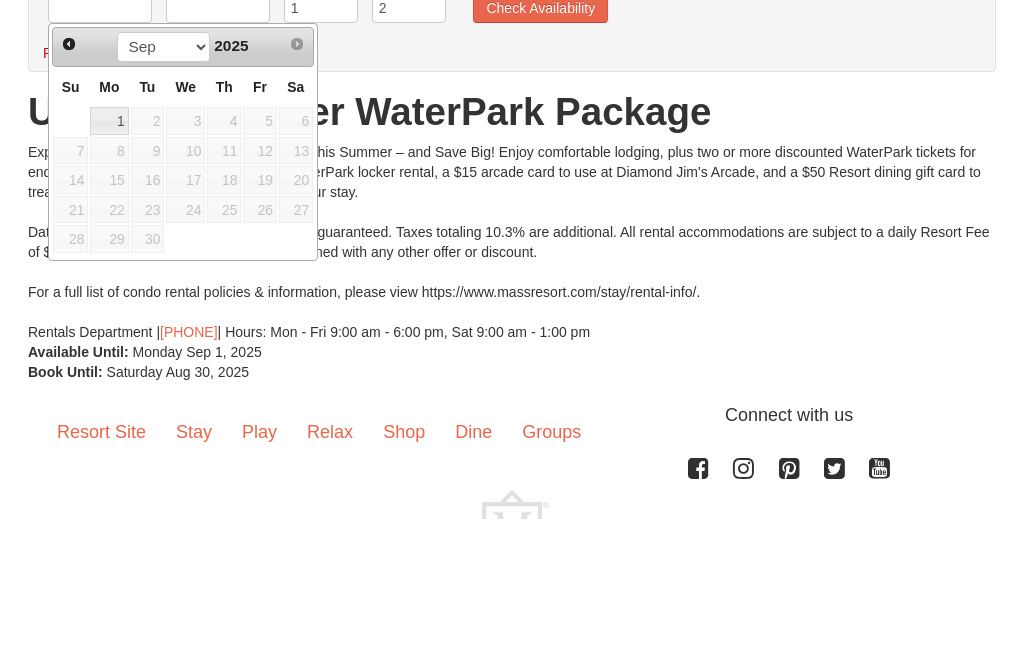 click on "Prev" at bounding box center (69, 191) 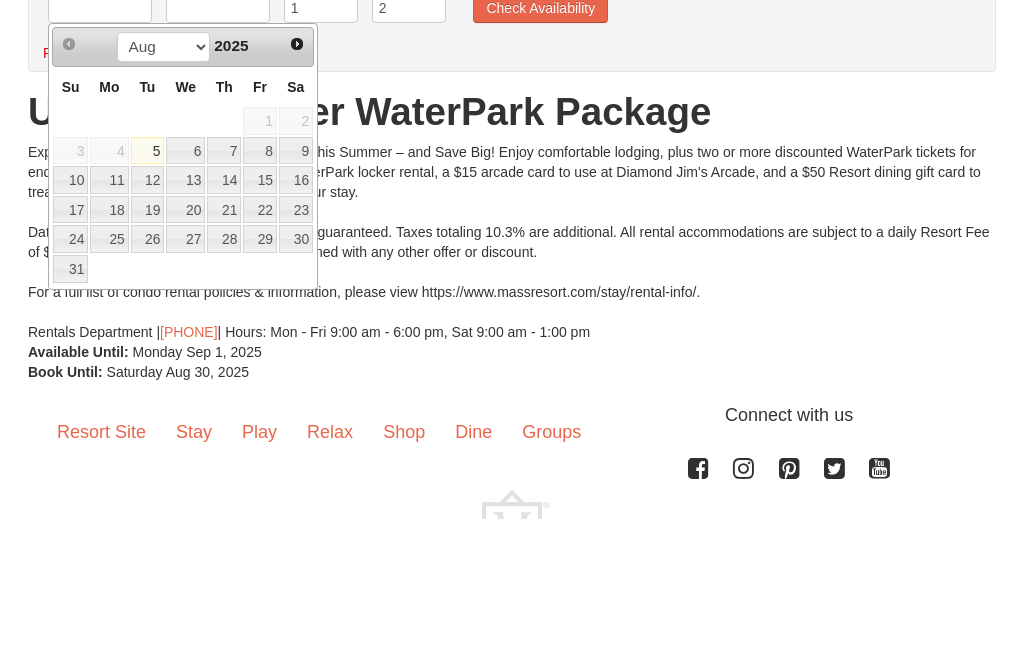 click on "Ultimate Summer WaterPark Package" at bounding box center [512, 259] 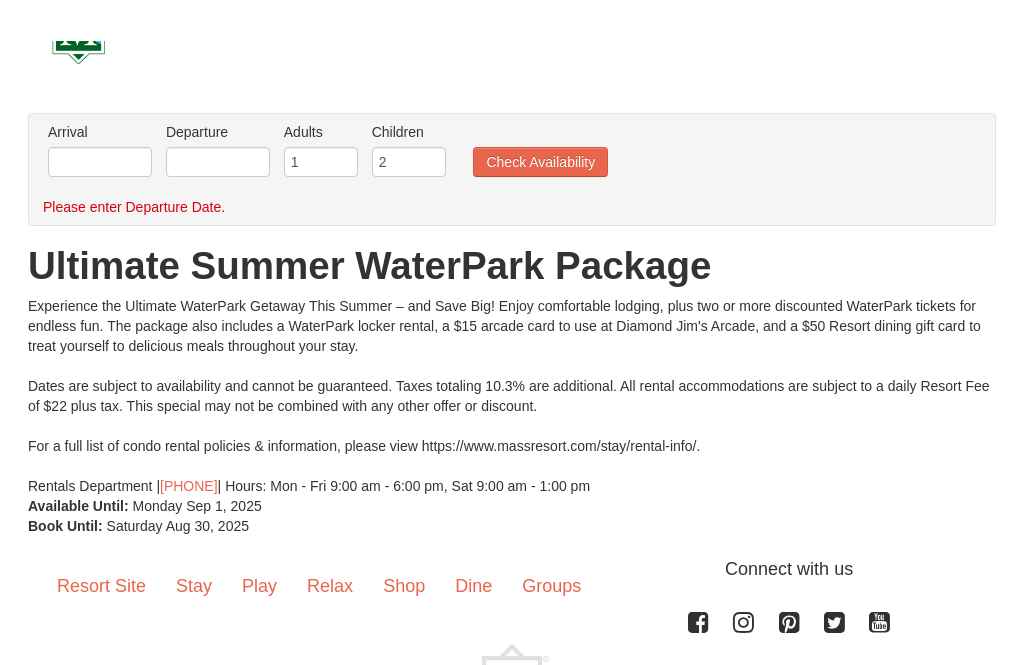 scroll, scrollTop: 0, scrollLeft: 0, axis: both 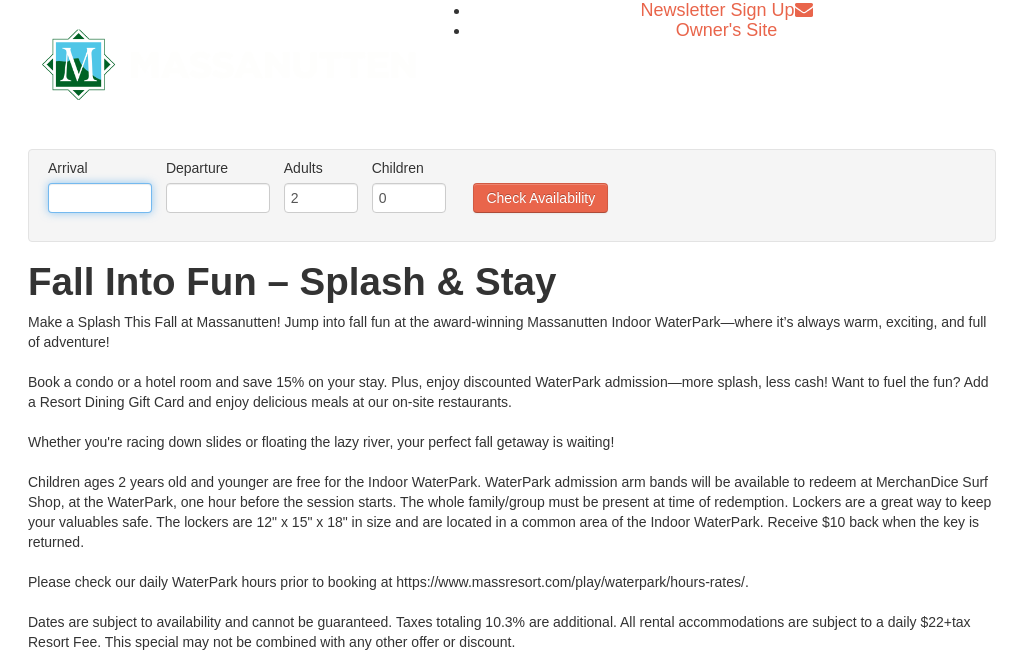 click at bounding box center [100, 198] 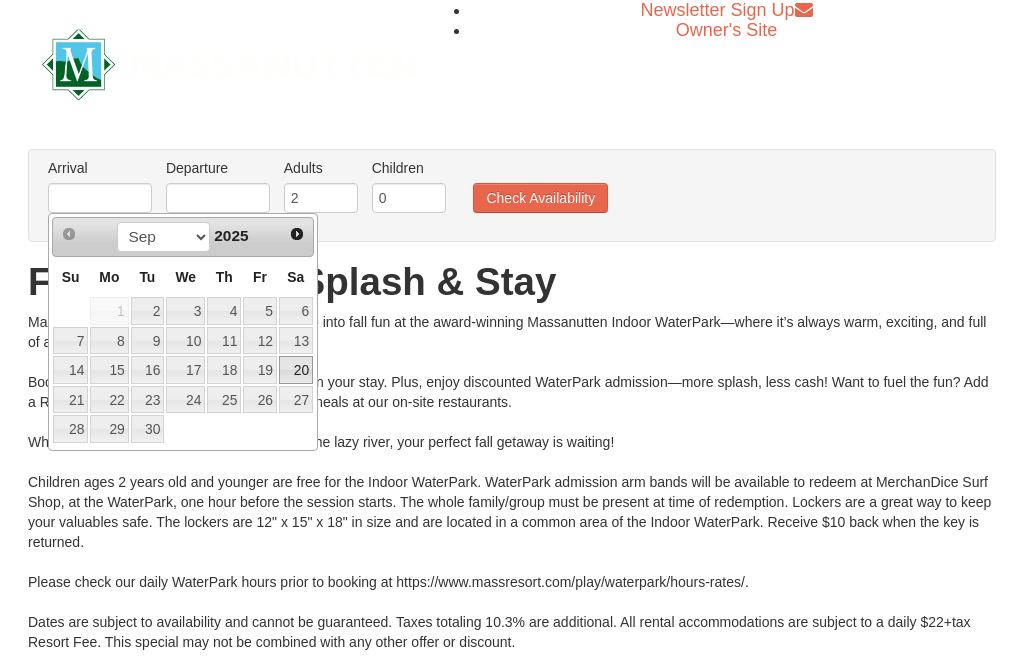 click on "20" at bounding box center (296, 370) 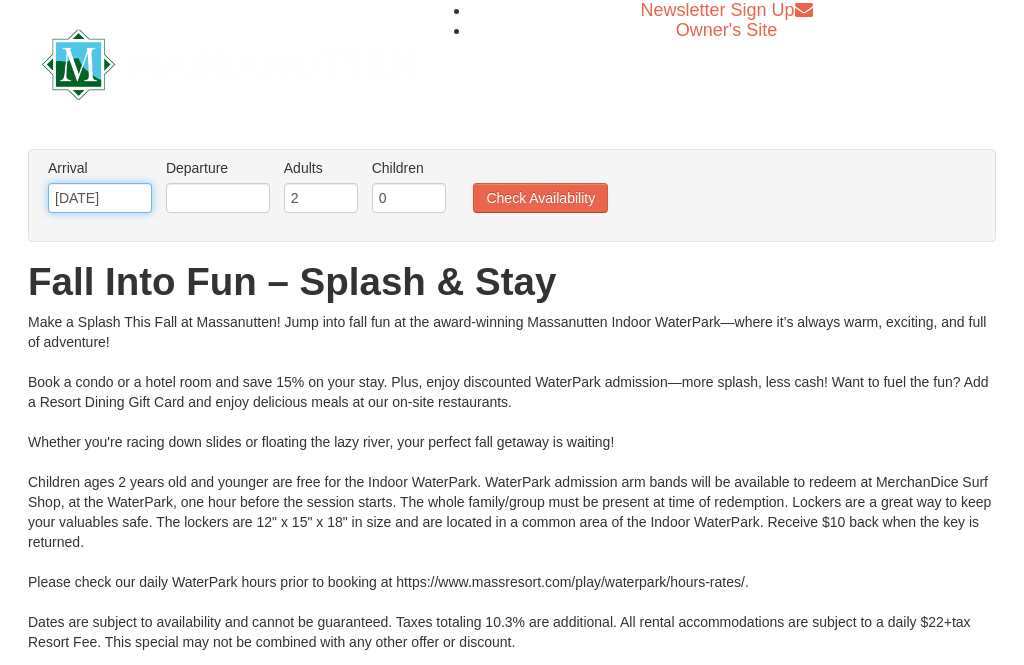 click on "09/20/2025" at bounding box center [100, 198] 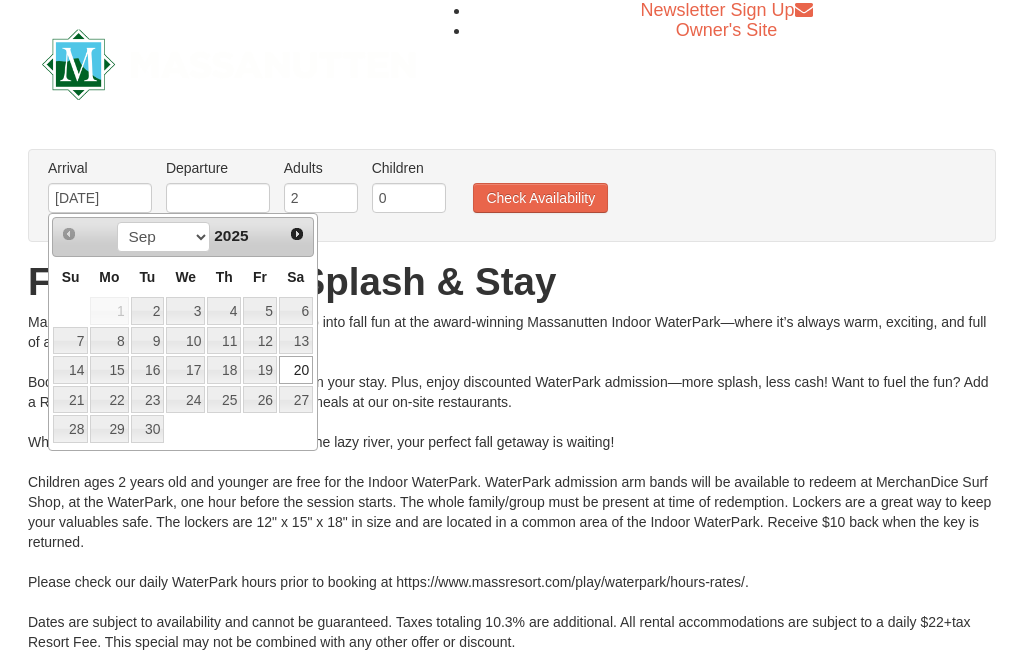 click on "19" at bounding box center [260, 370] 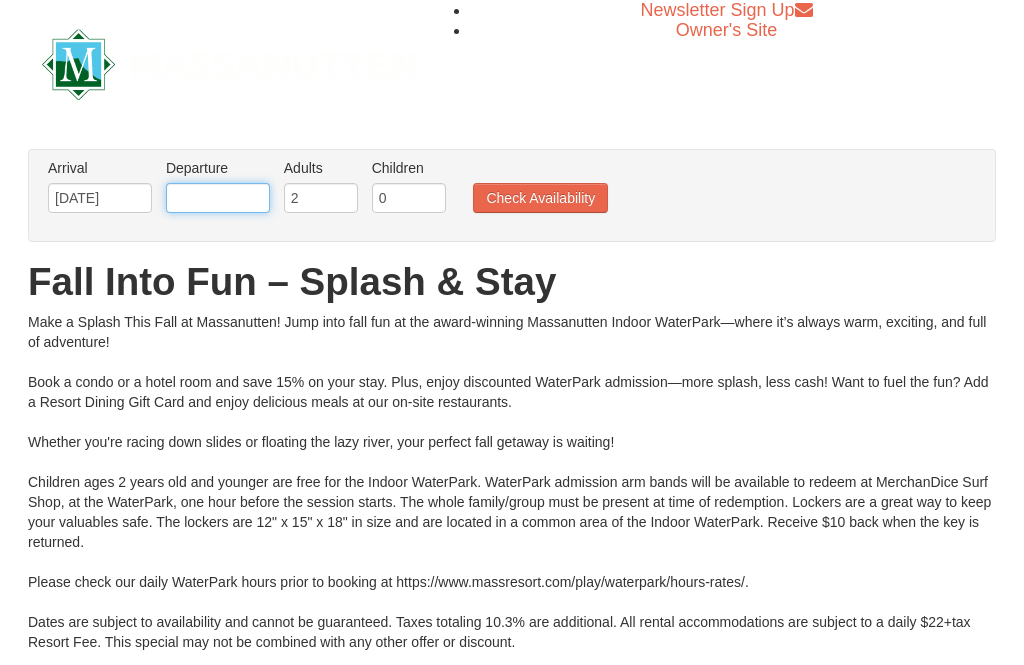 click at bounding box center (218, 198) 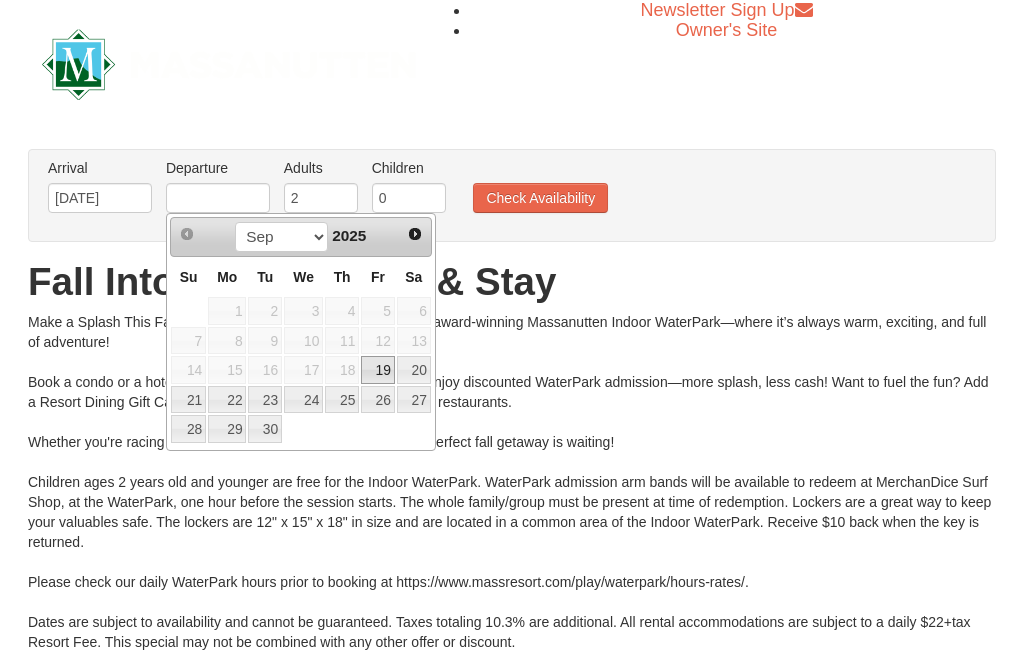 click on "21" at bounding box center [188, 400] 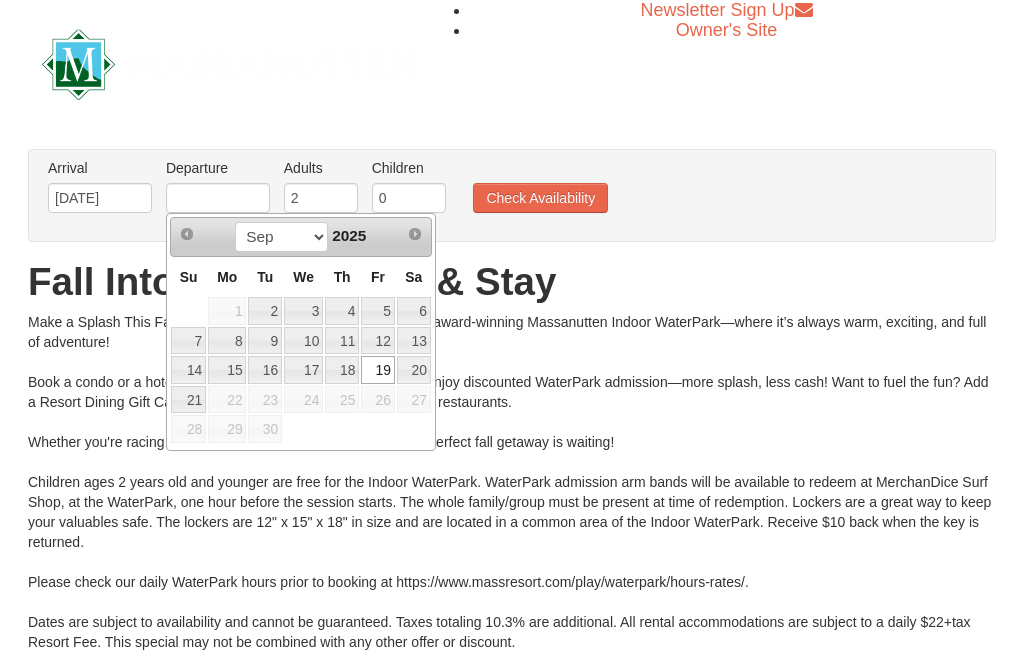 type on "09/21/2025" 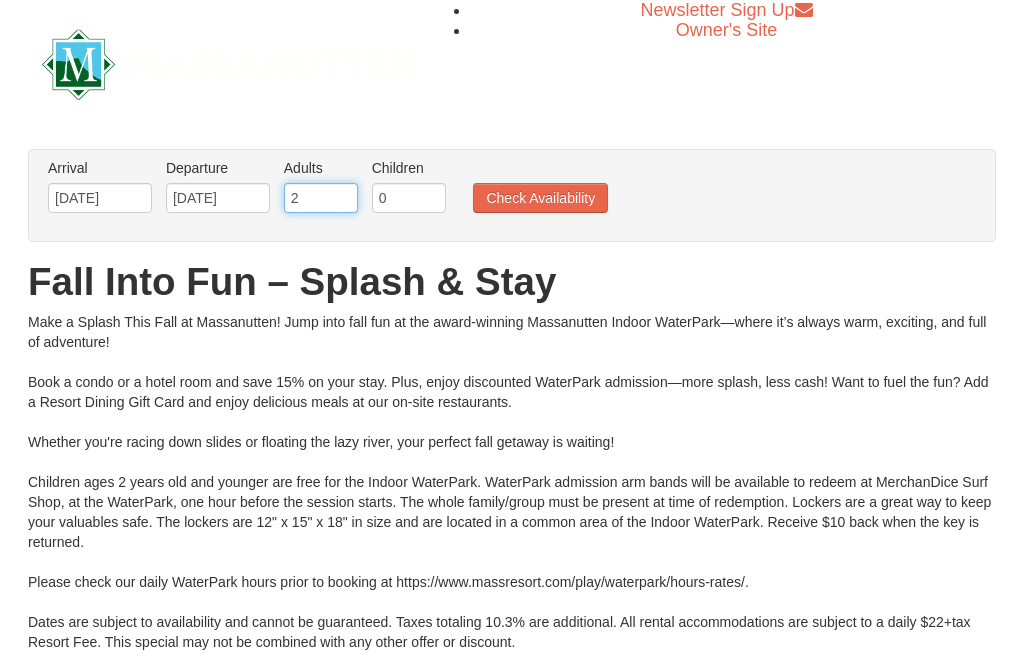 click on "2" at bounding box center (321, 198) 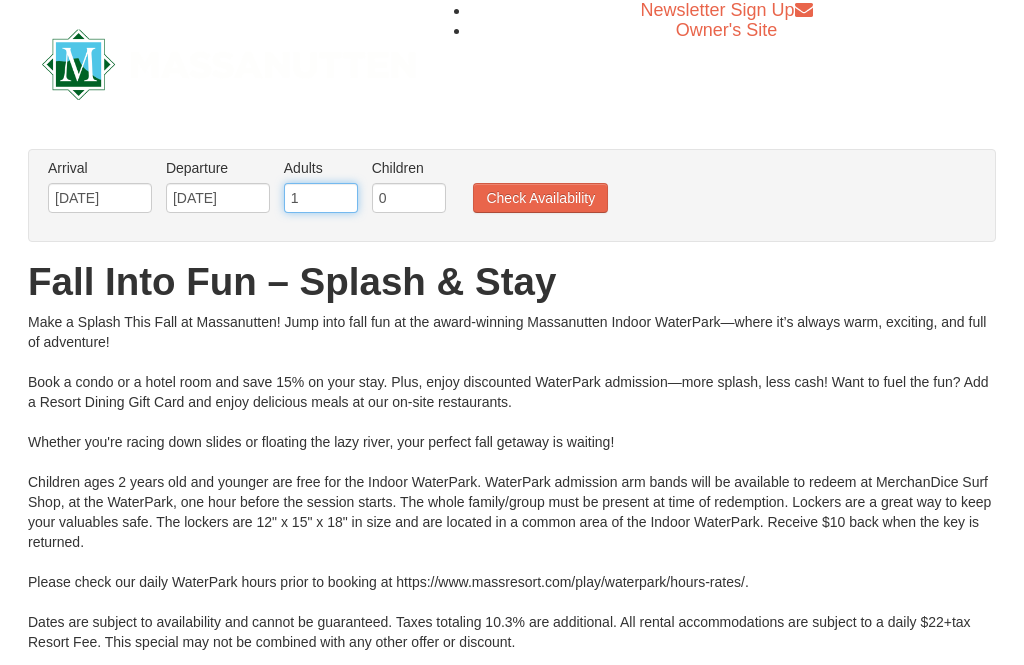 type on "1" 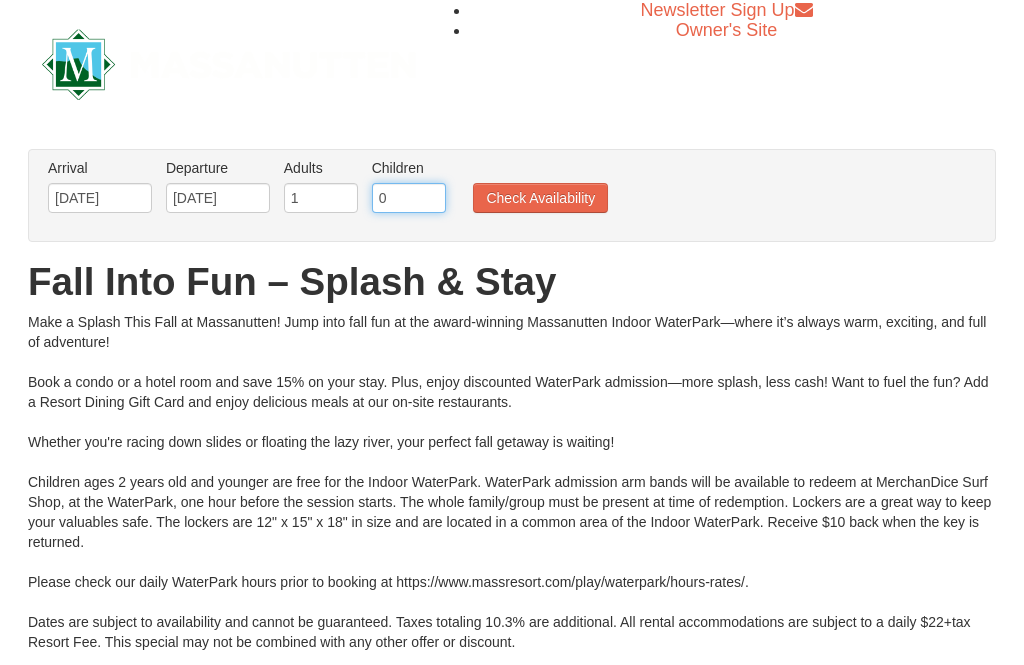 click on "0" at bounding box center (409, 198) 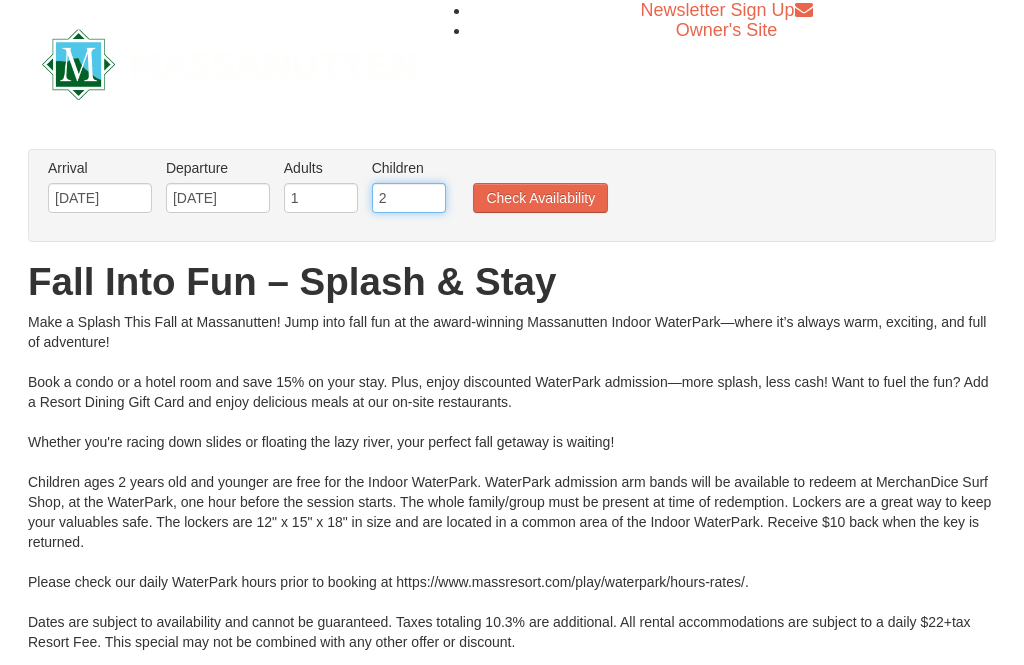 type on "2" 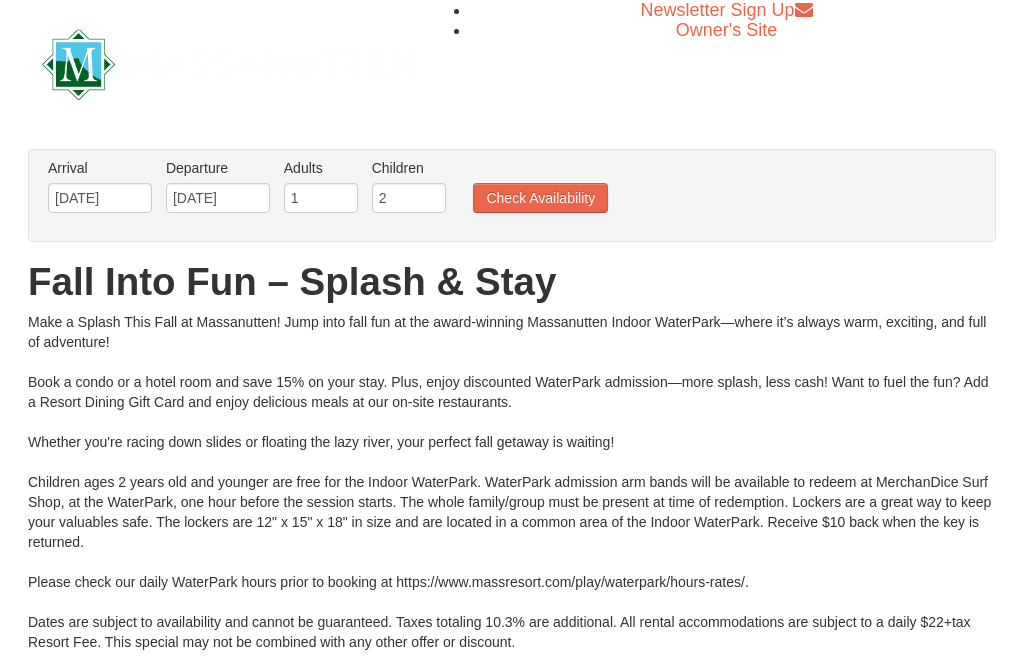 click on "Check Availability" at bounding box center [540, 198] 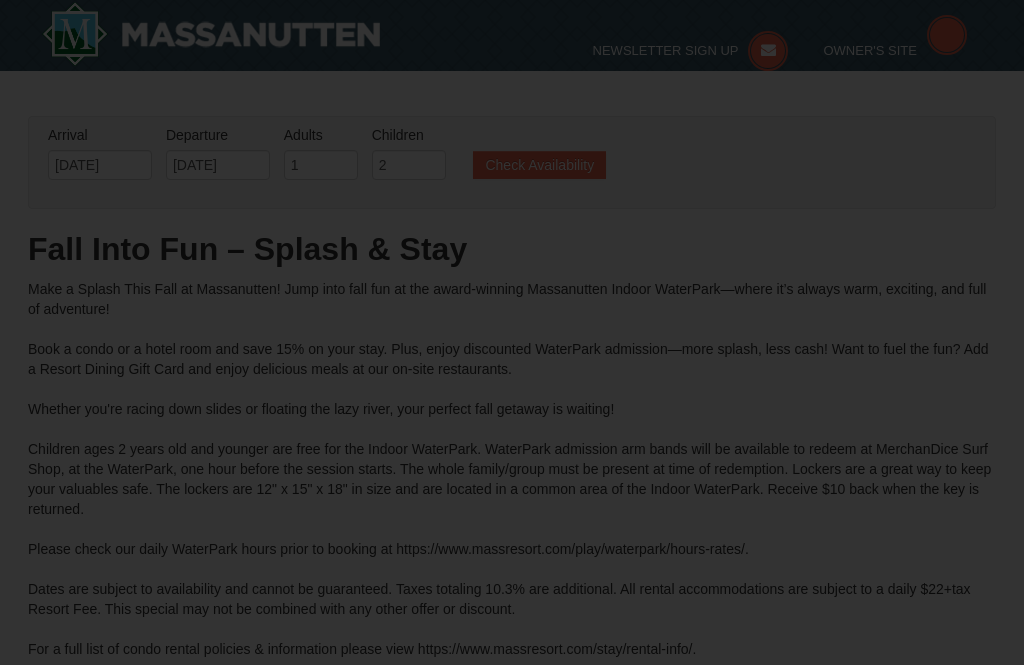type on "[DATE]" 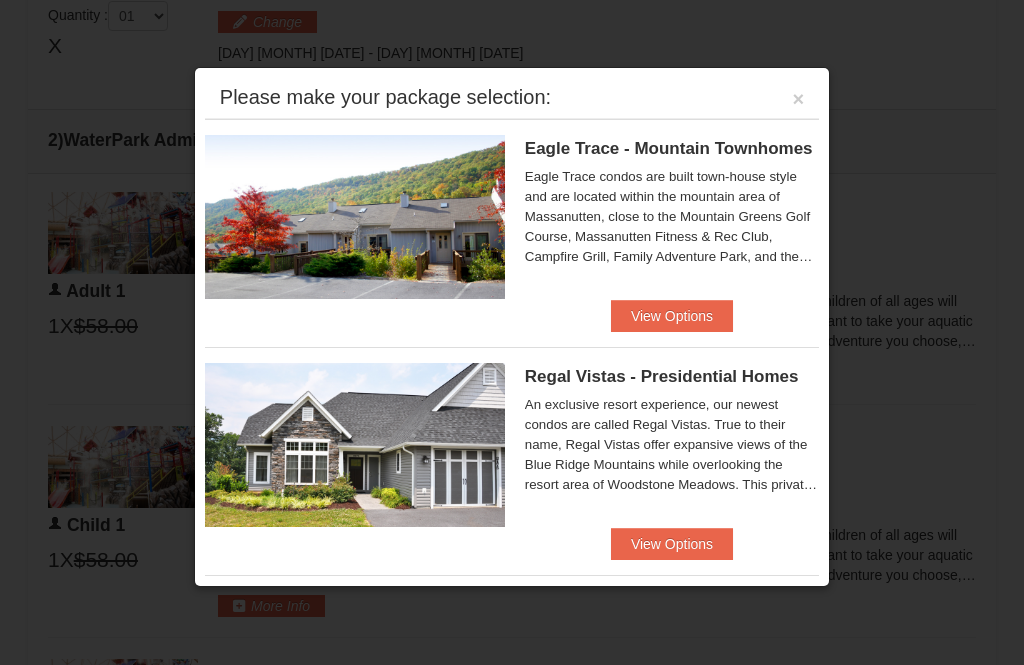 scroll, scrollTop: 856, scrollLeft: 0, axis: vertical 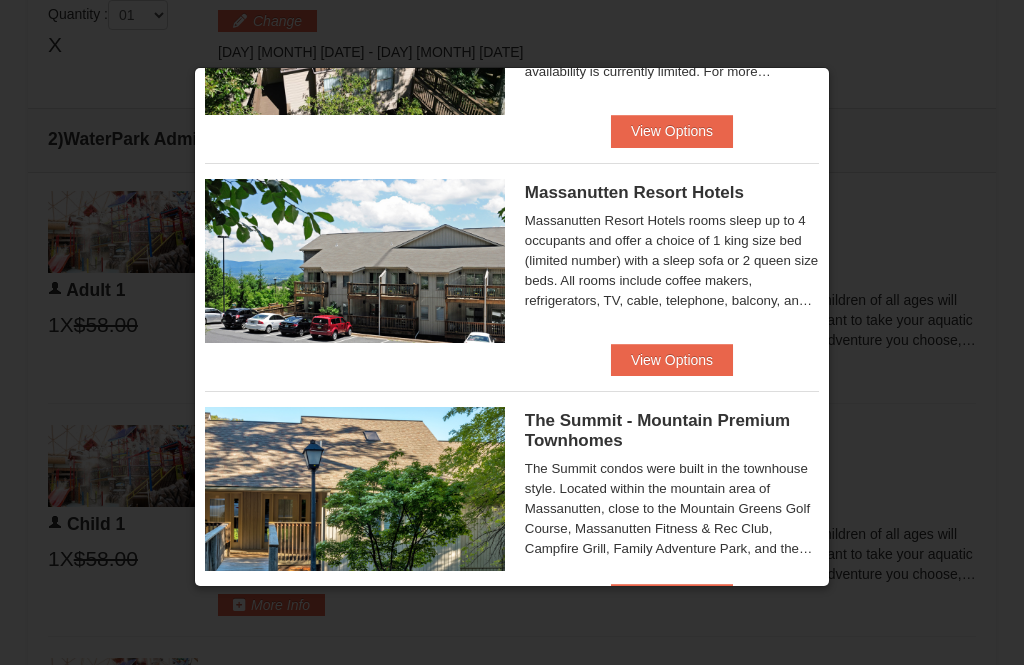 click on "View Options" at bounding box center [672, 360] 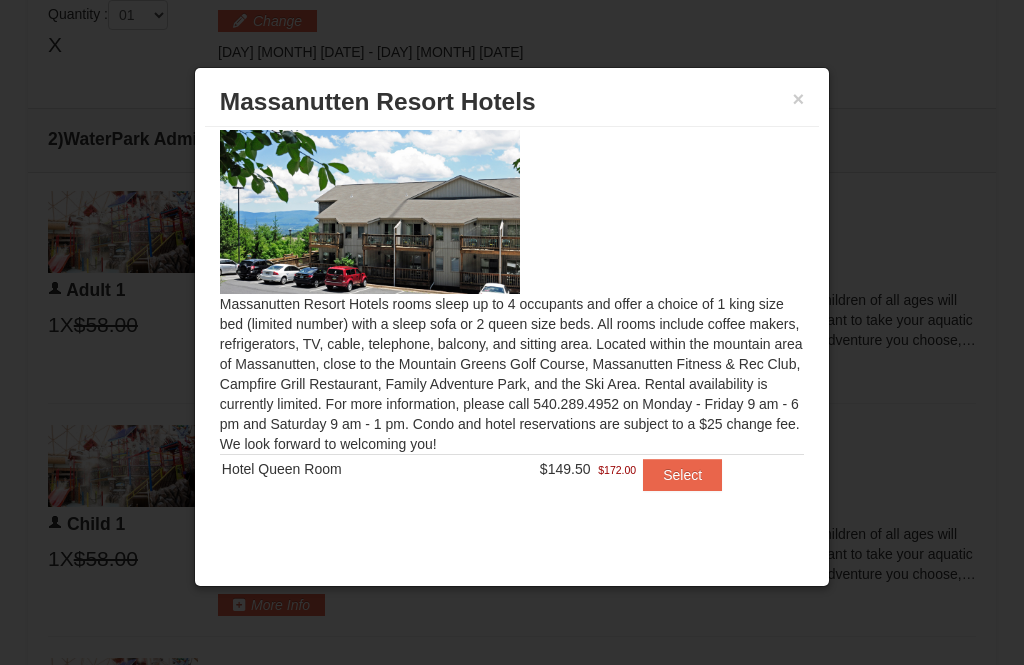 scroll, scrollTop: 11, scrollLeft: 0, axis: vertical 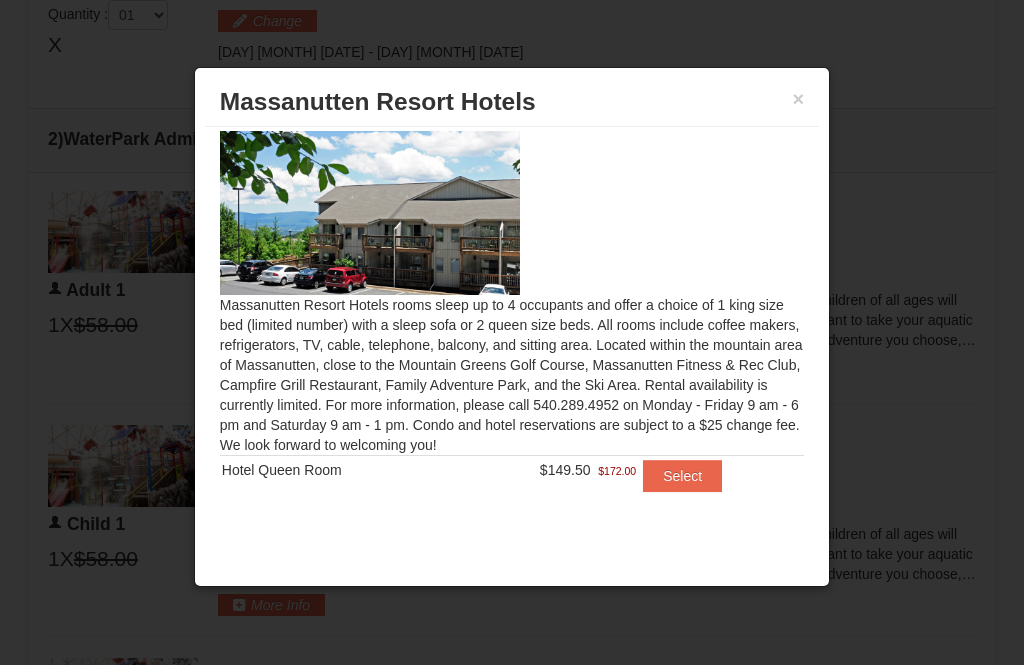 click on "Select" at bounding box center [682, 476] 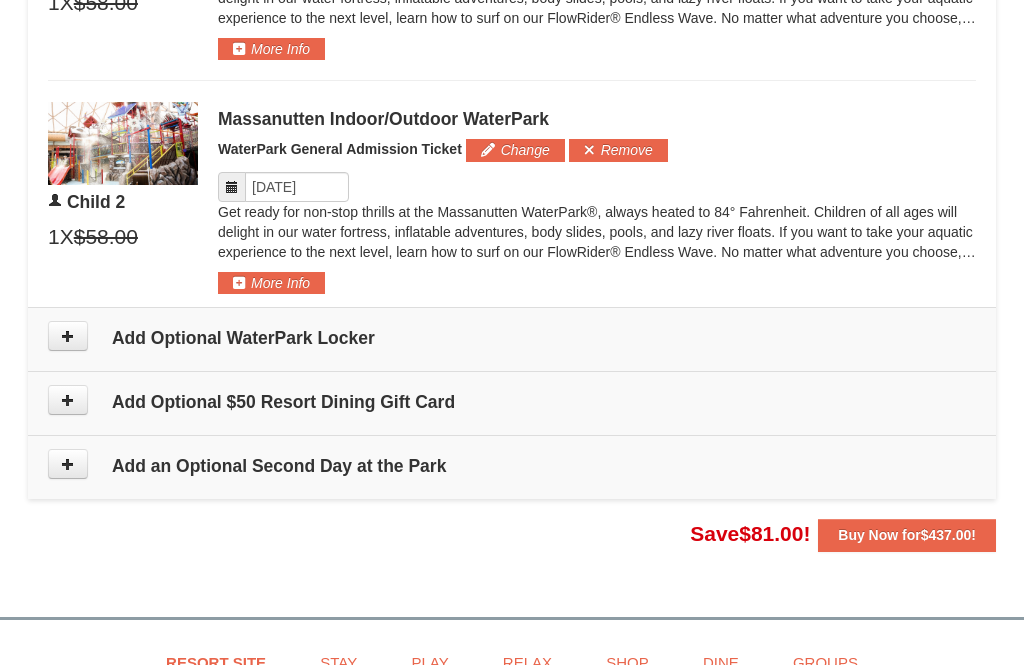 scroll, scrollTop: 1501, scrollLeft: 0, axis: vertical 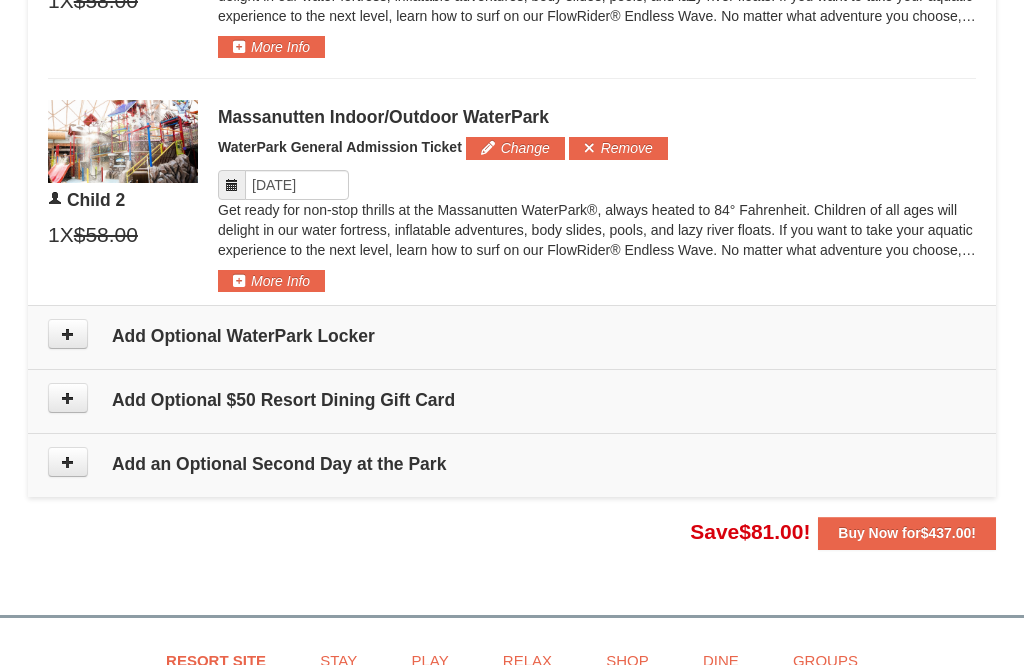 click on "Add Optional $50 Resort Dining Gift Card" at bounding box center [512, 400] 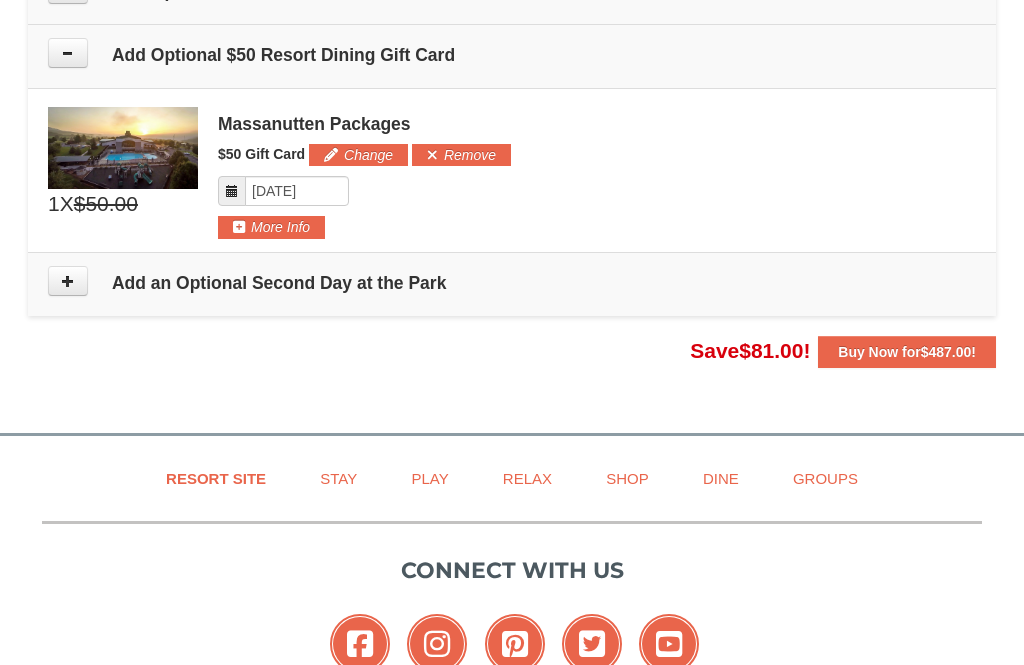scroll, scrollTop: 1867, scrollLeft: 0, axis: vertical 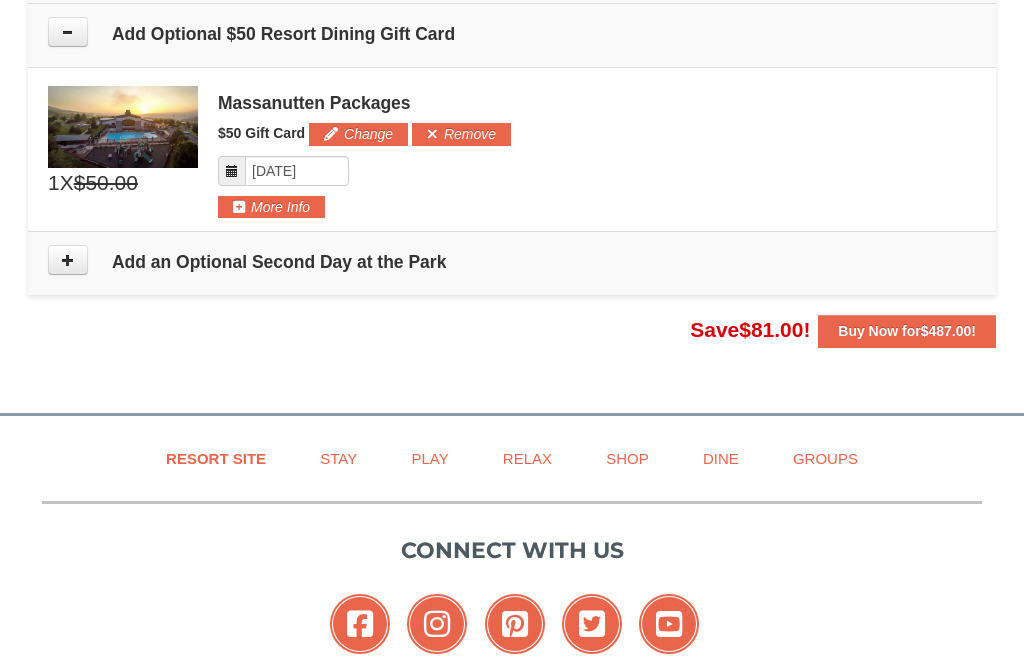 click on "Remove" at bounding box center [461, 134] 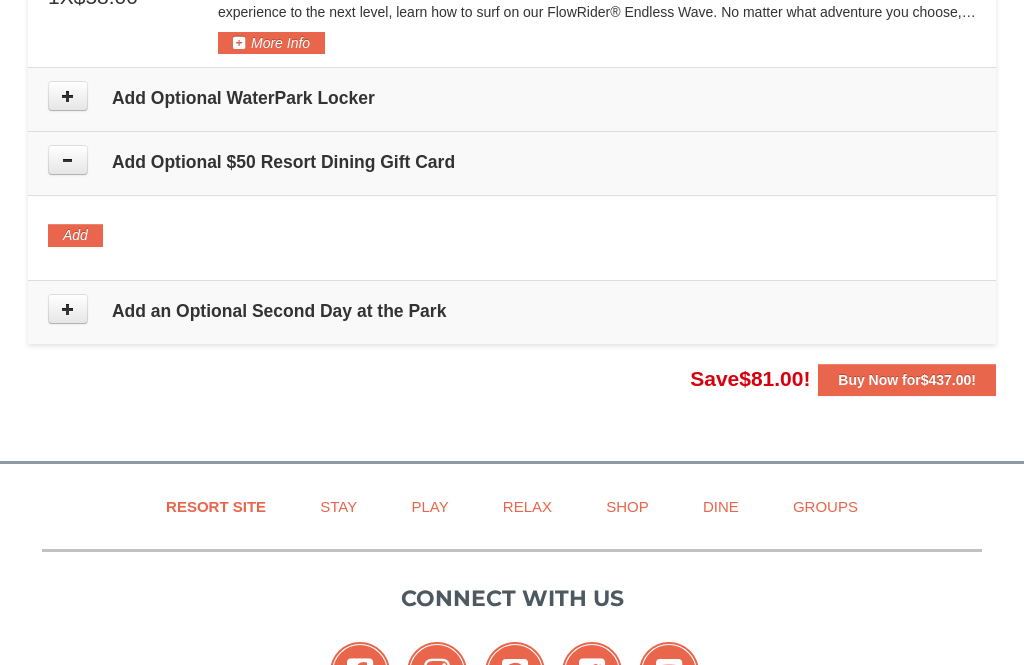 scroll, scrollTop: 1736, scrollLeft: 0, axis: vertical 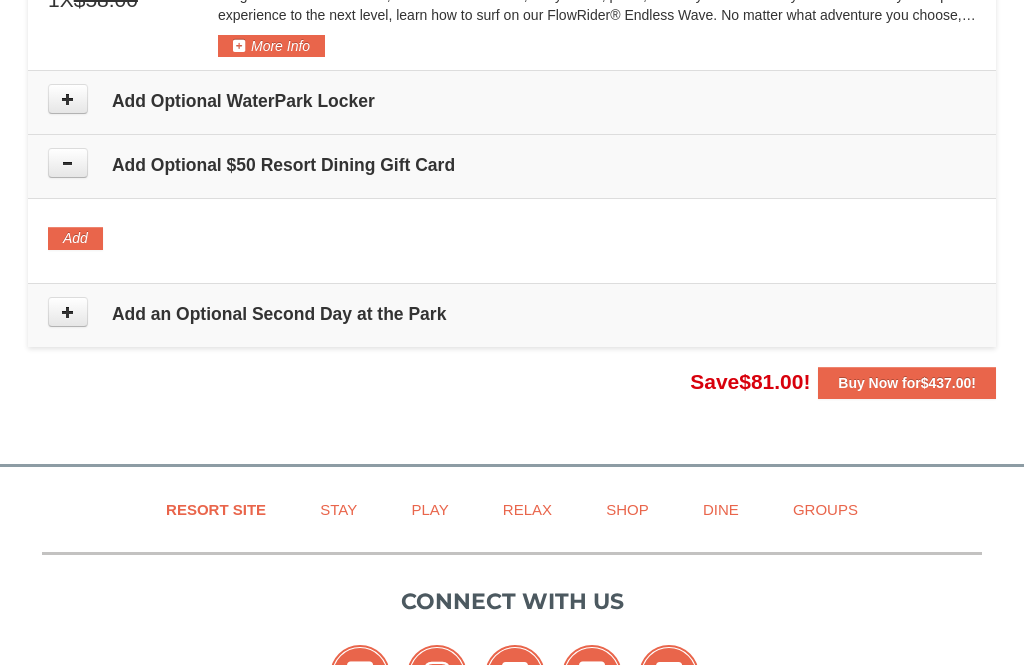 click on "Add an Optional Second Day at the Park" at bounding box center (512, 314) 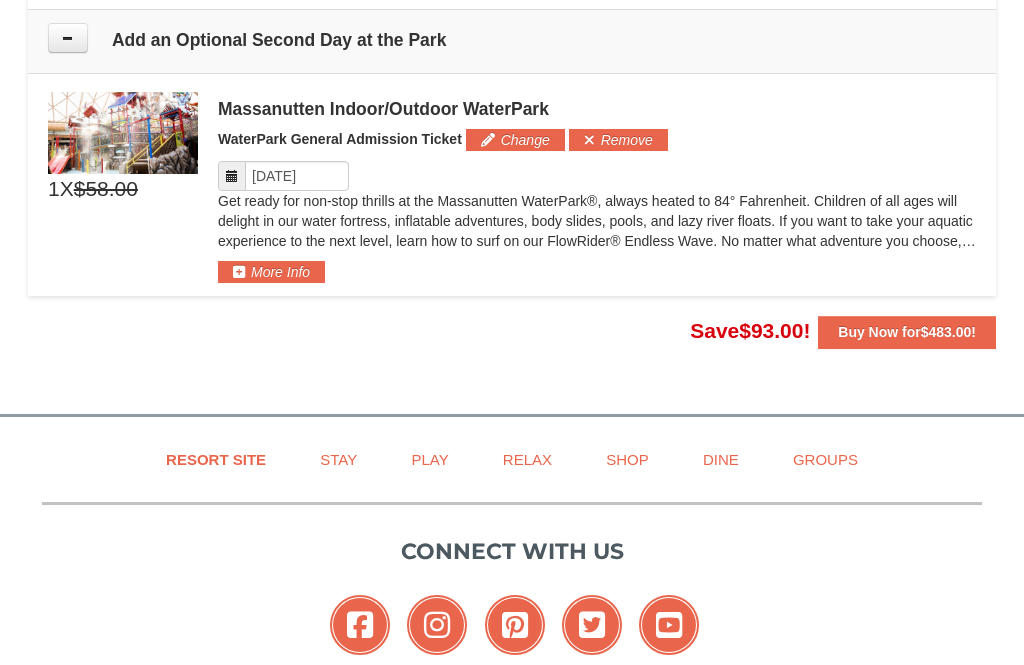 scroll, scrollTop: 2015, scrollLeft: 0, axis: vertical 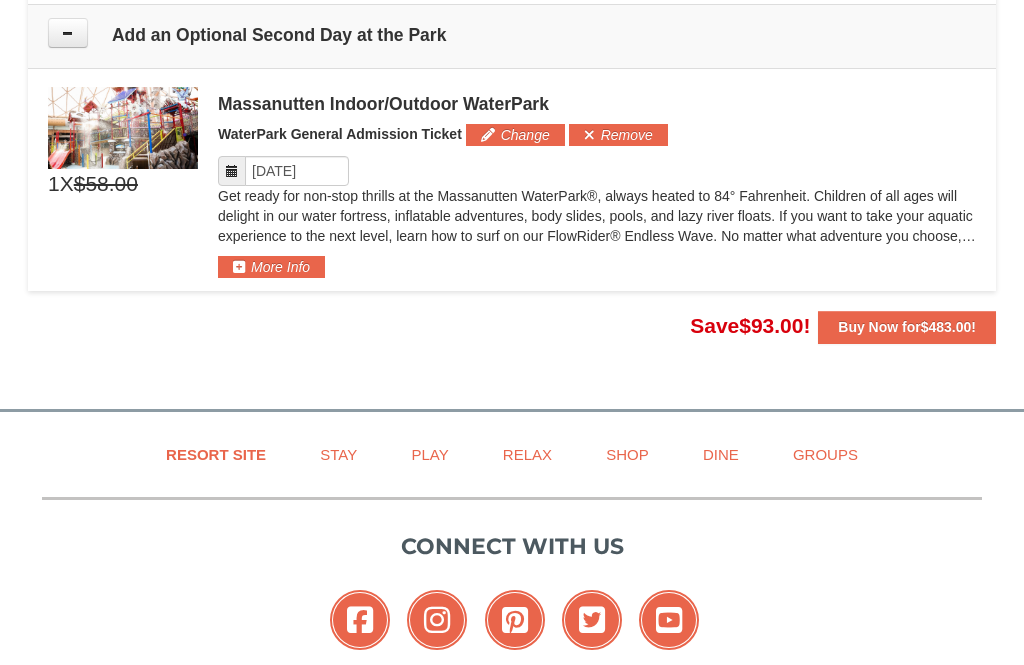 click on "Remove" at bounding box center [618, 135] 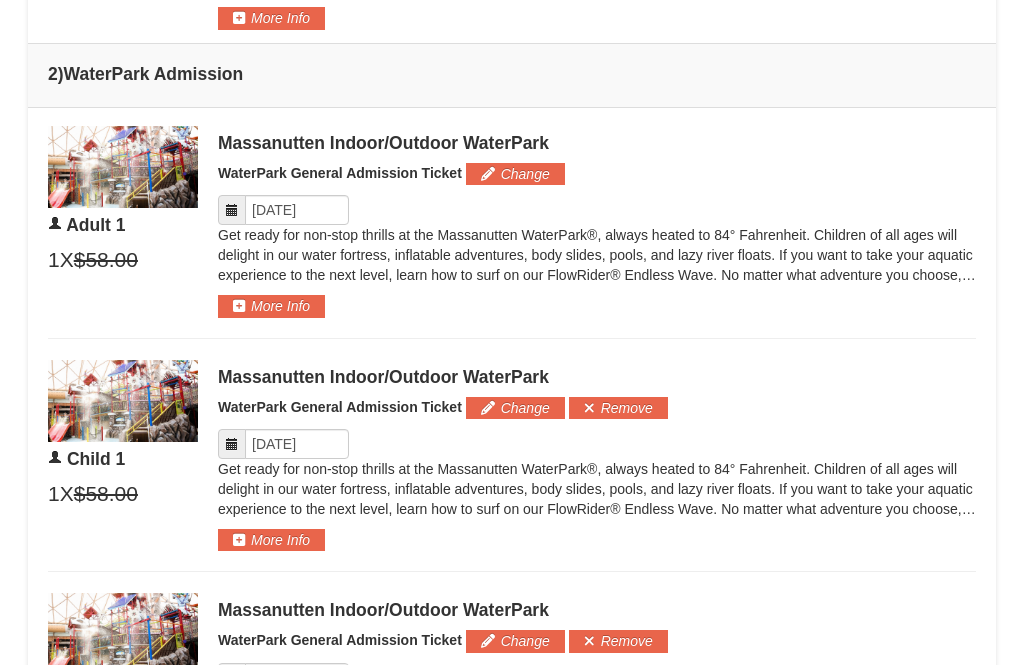 scroll, scrollTop: 1006, scrollLeft: 0, axis: vertical 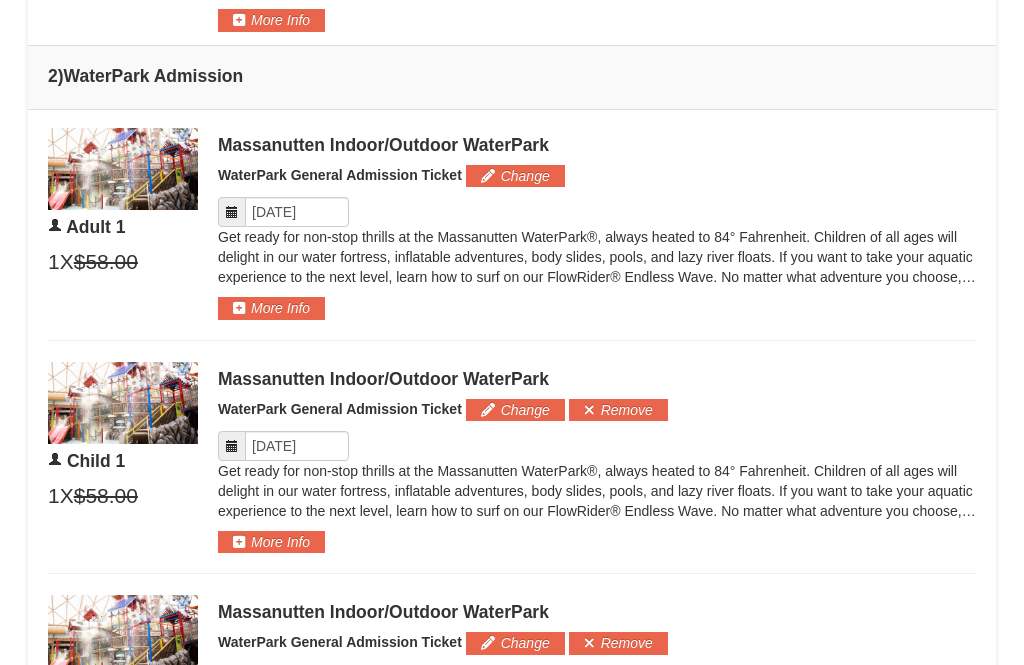 click on "More Info" at bounding box center (271, 542) 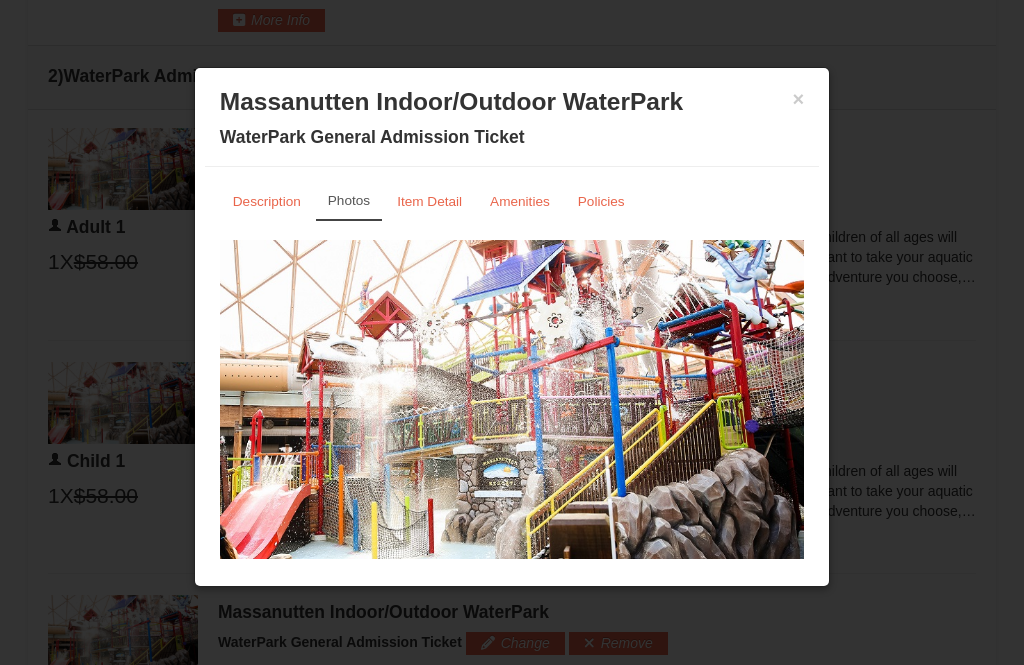 click on "×" at bounding box center [799, 99] 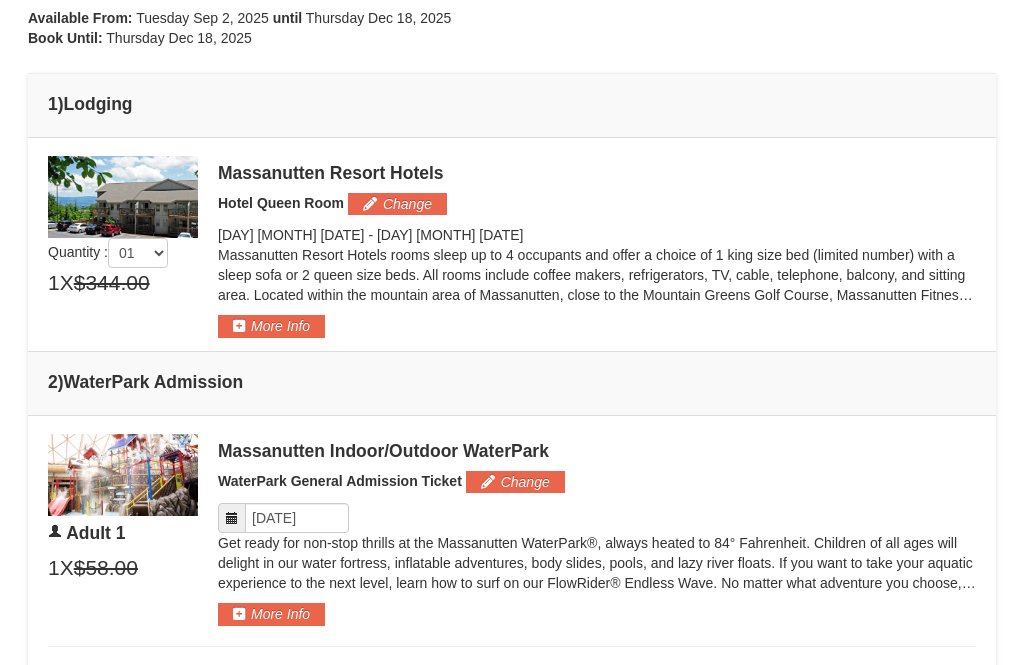 scroll, scrollTop: 724, scrollLeft: 0, axis: vertical 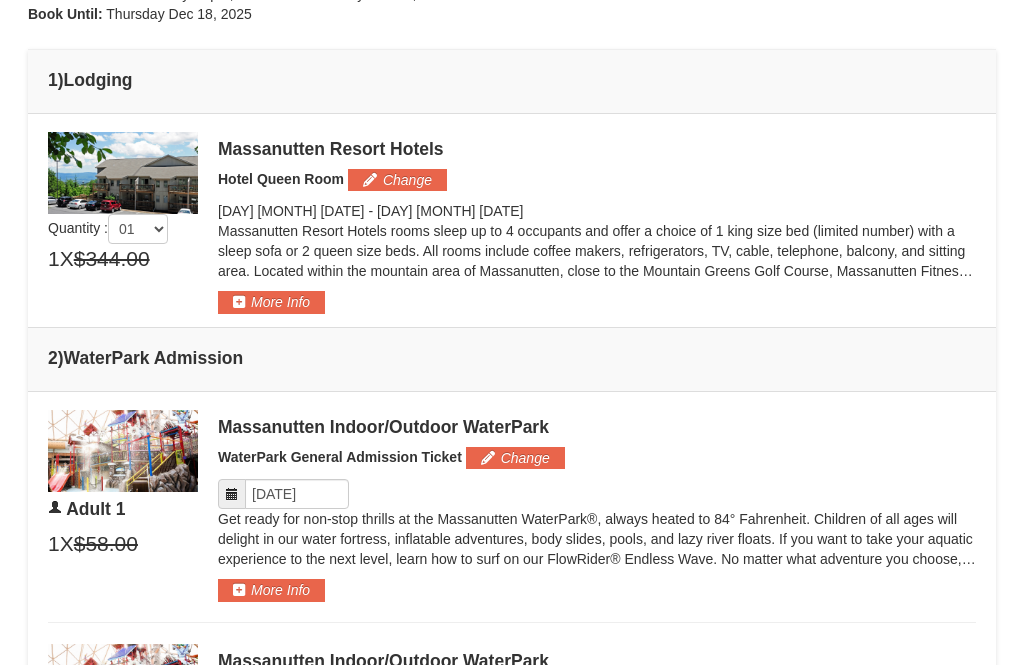 click at bounding box center (232, 494) 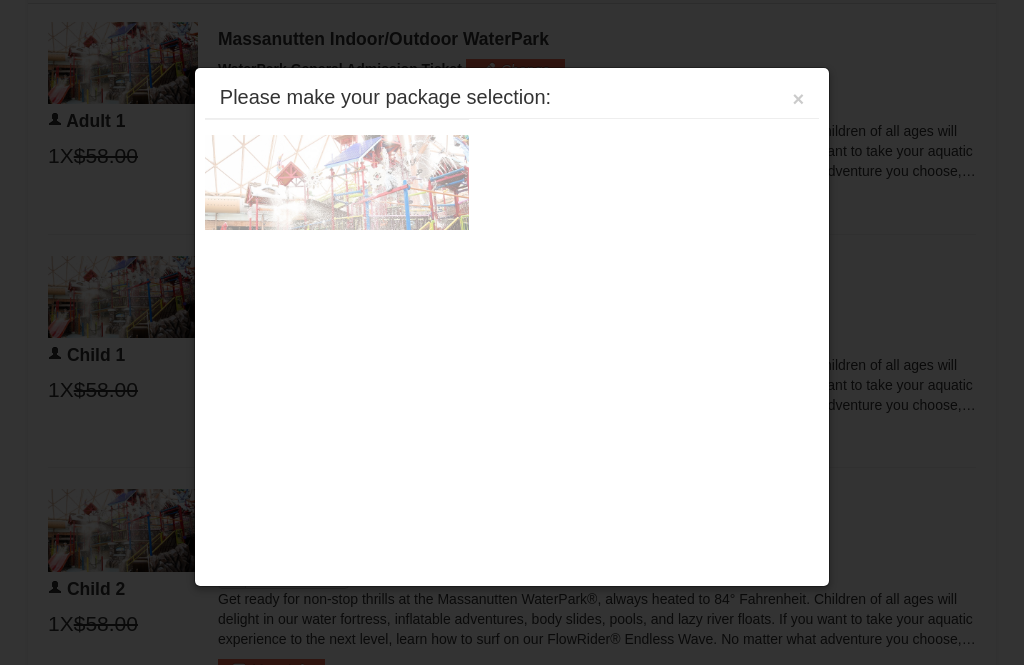 scroll, scrollTop: 1133, scrollLeft: 0, axis: vertical 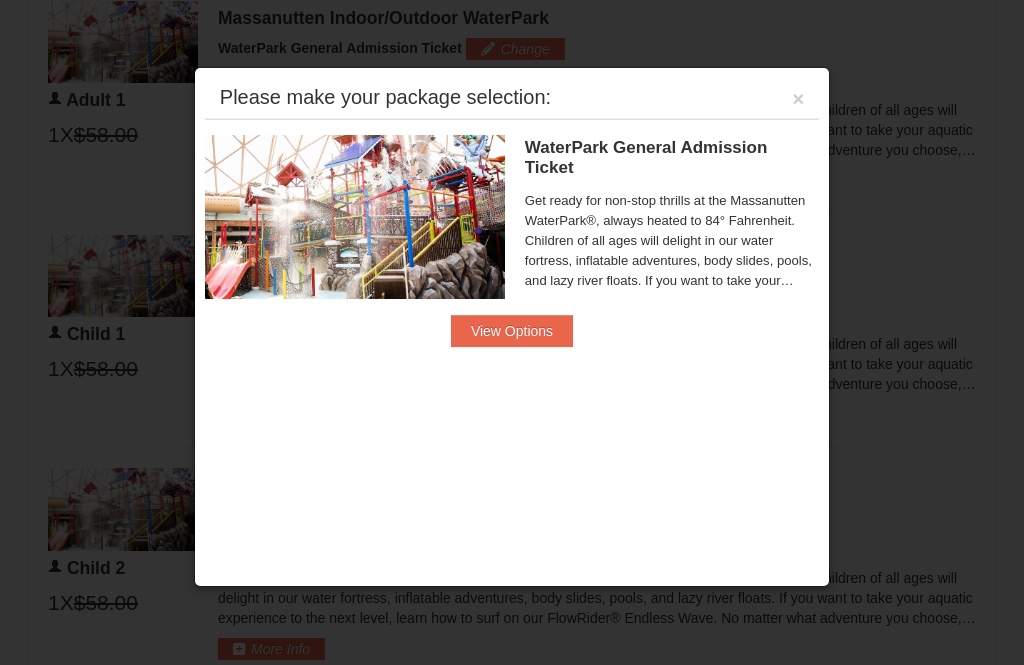 click on "View Options" at bounding box center (512, 331) 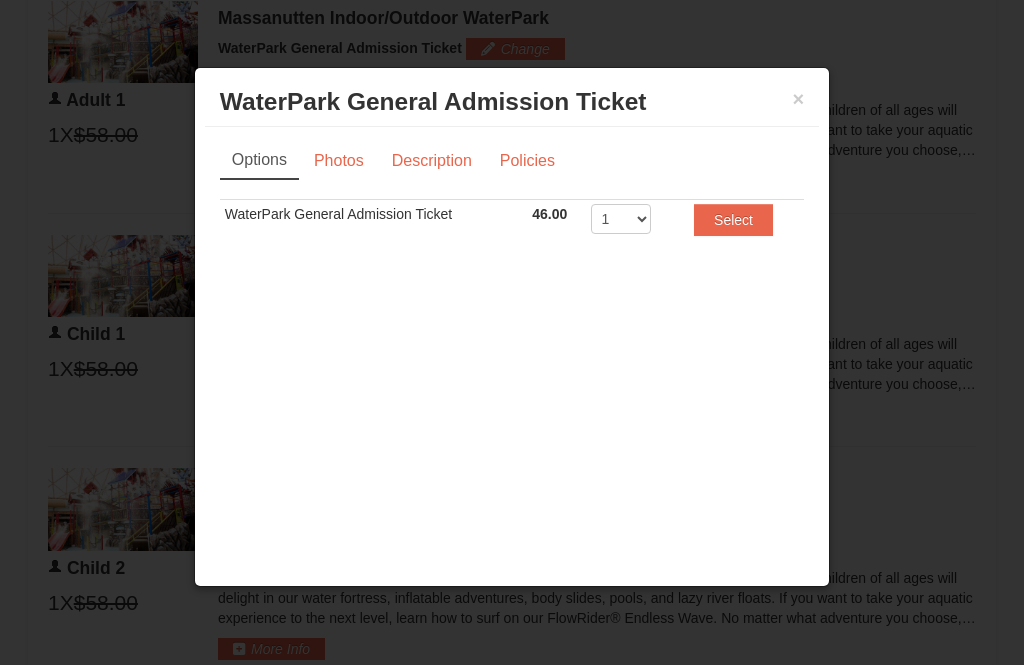 scroll, scrollTop: 0, scrollLeft: 0, axis: both 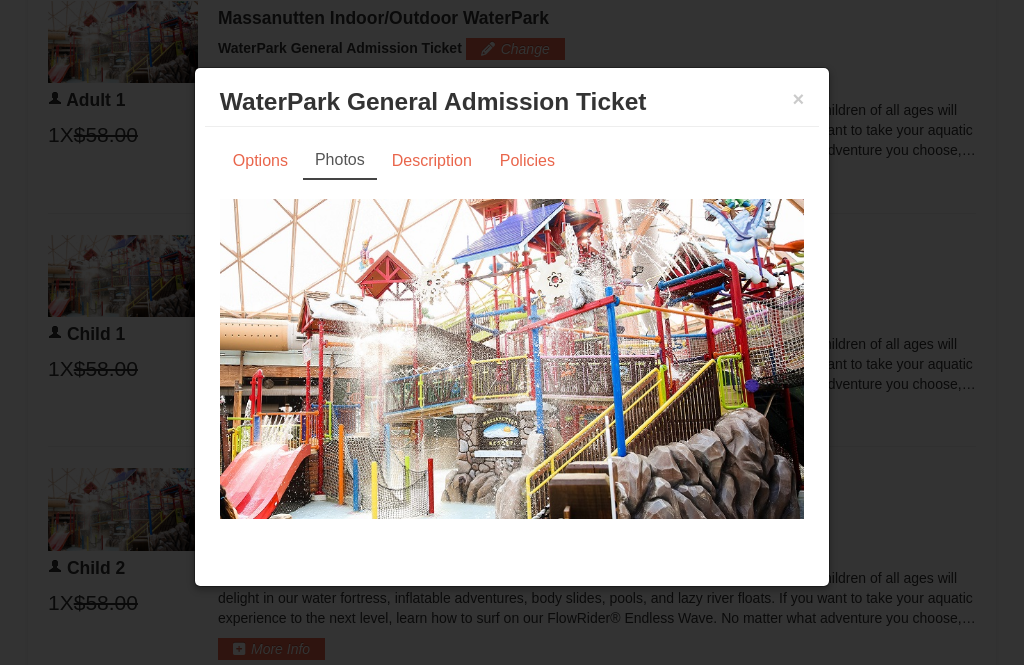 click on "Description" at bounding box center (432, 161) 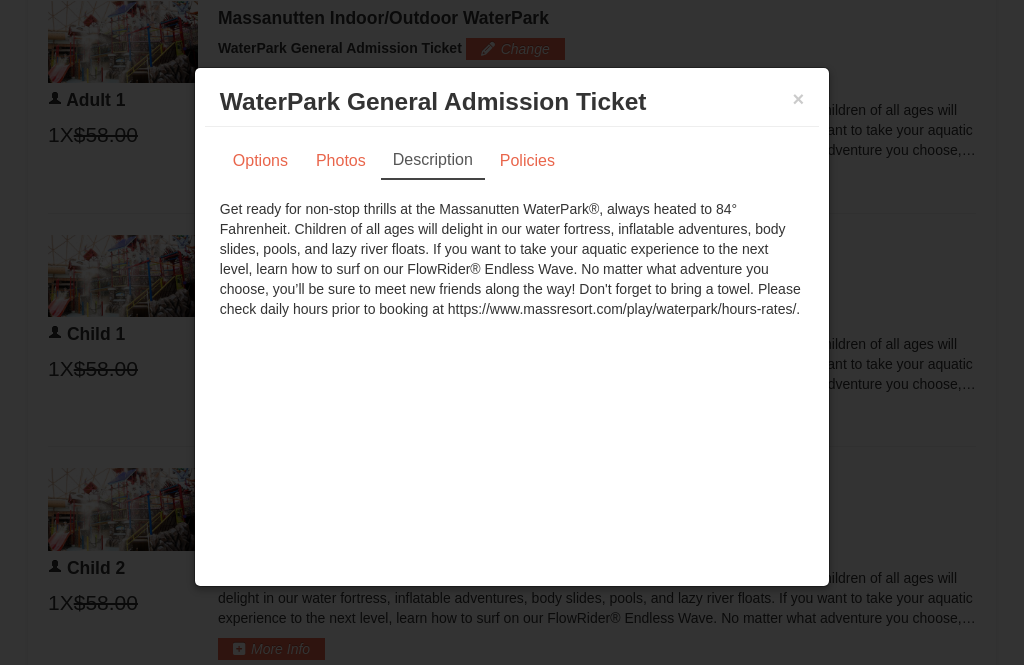 click on "Options" at bounding box center (260, 161) 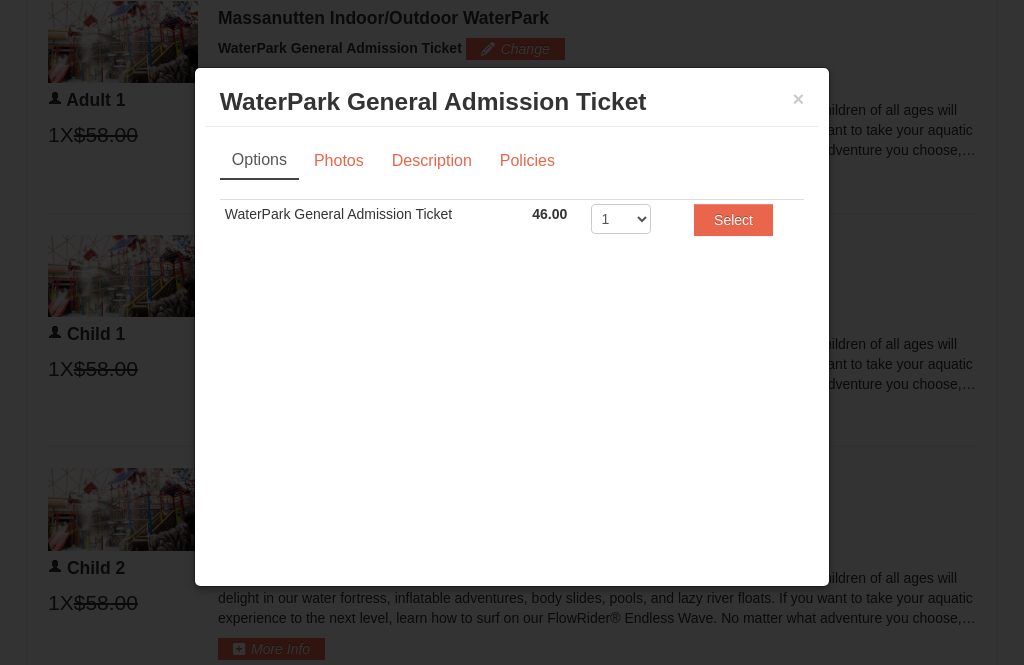 click on "Select" at bounding box center [733, 220] 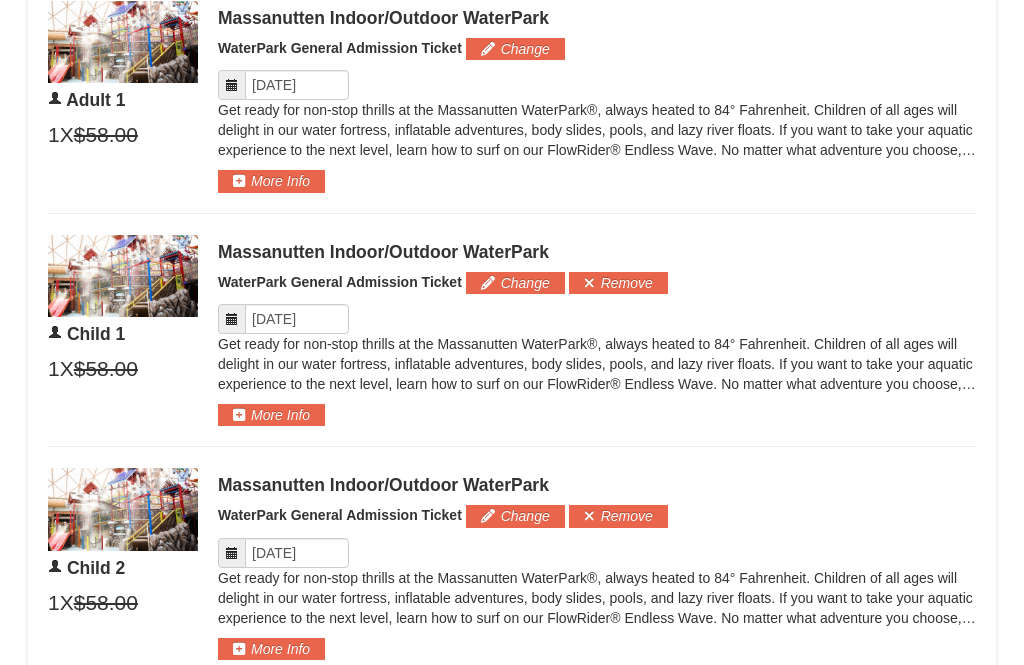 click at bounding box center (232, 319) 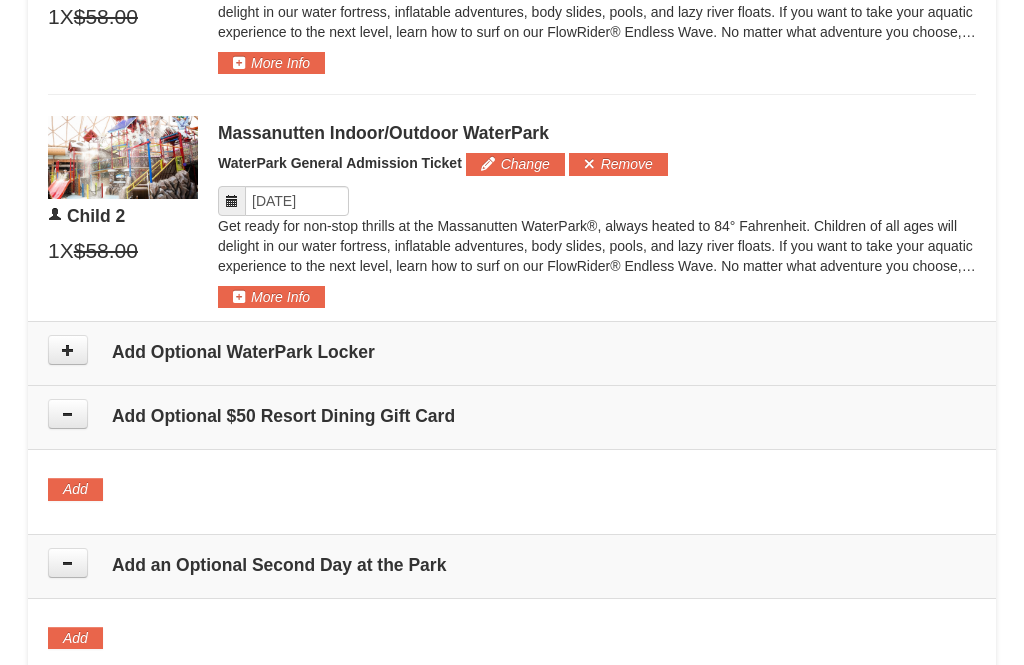 scroll, scrollTop: 1527, scrollLeft: 0, axis: vertical 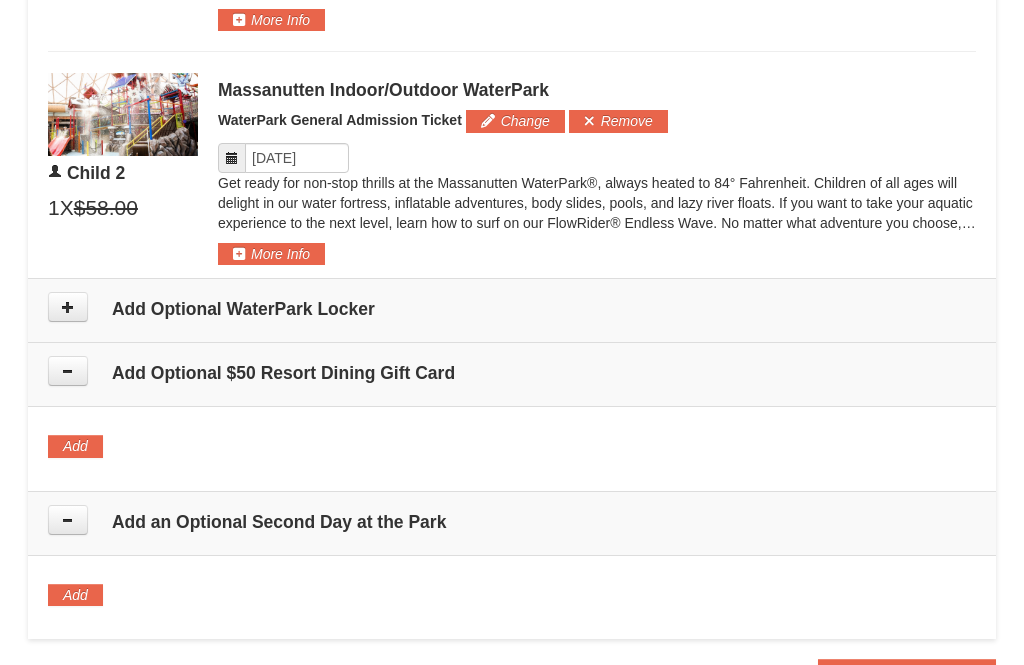 click at bounding box center (68, 521) 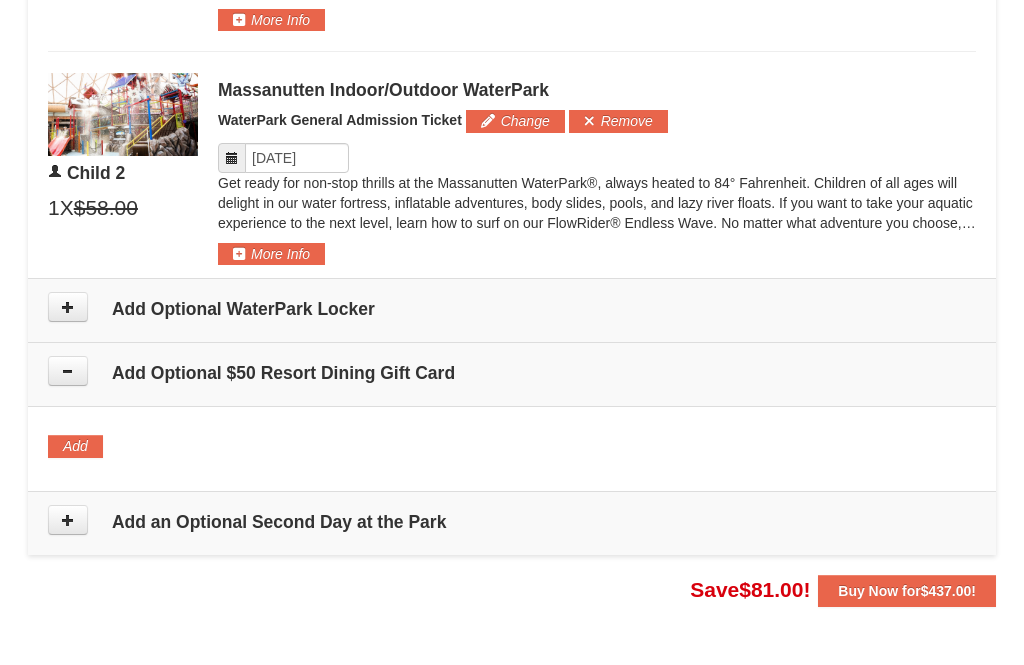 click at bounding box center (68, 520) 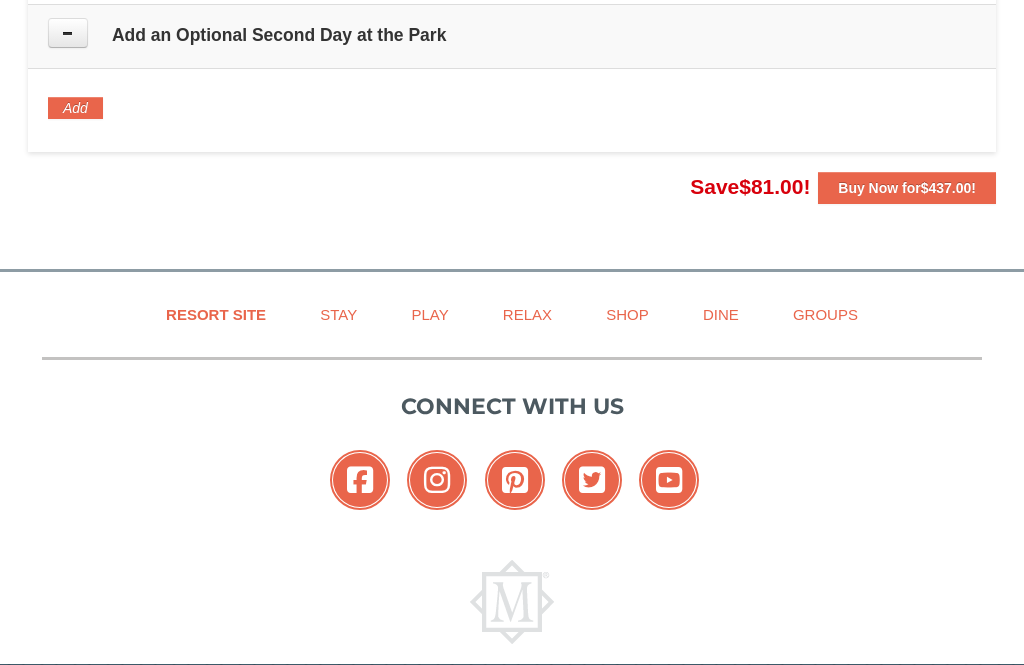 click on "Add" at bounding box center [75, 108] 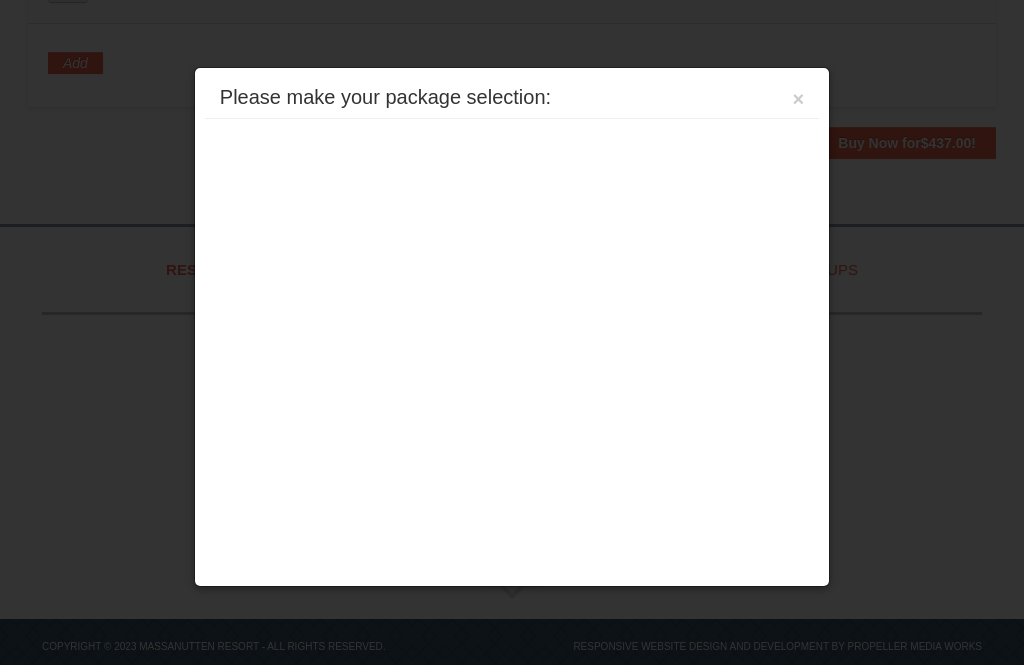scroll, scrollTop: 2074, scrollLeft: 0, axis: vertical 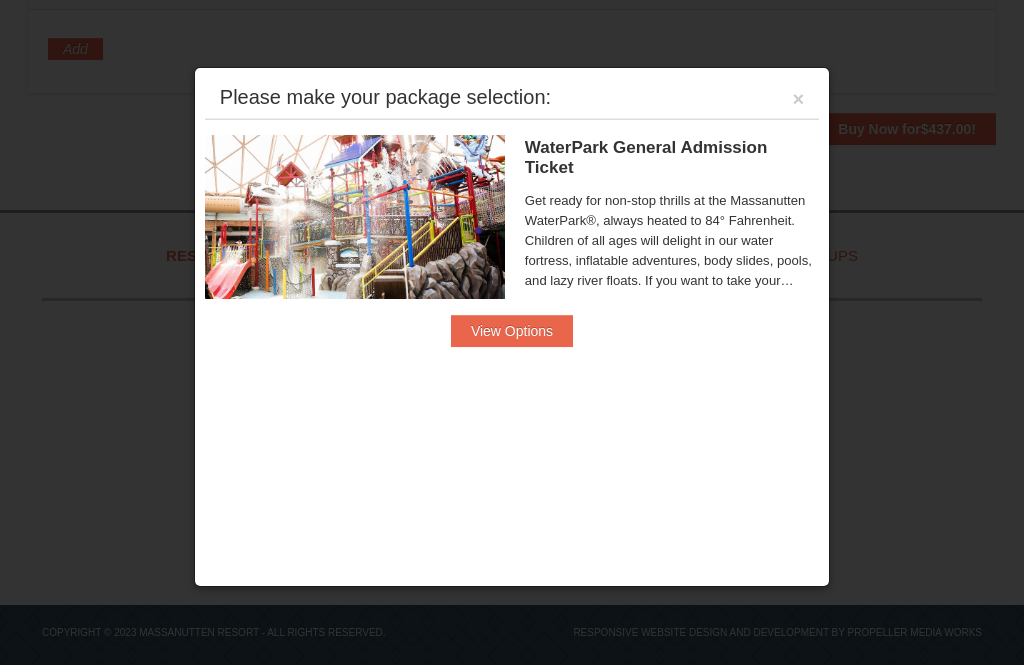 click on "View Options" at bounding box center (512, 331) 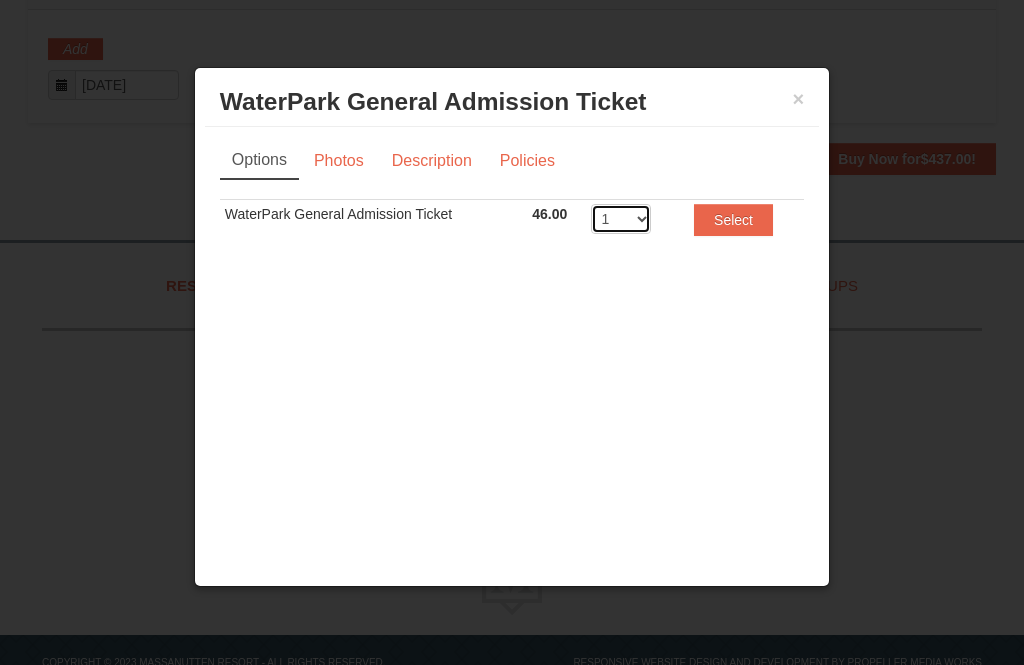 click on "1 2 3 4 5 6 7 8" at bounding box center [621, 219] 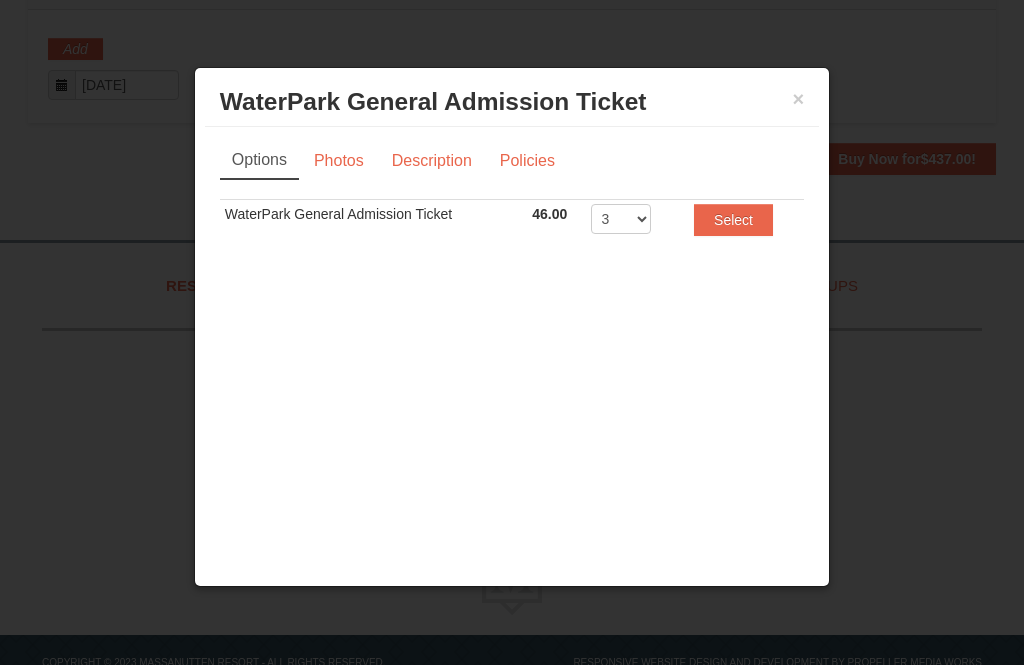 click on "Select" at bounding box center [733, 220] 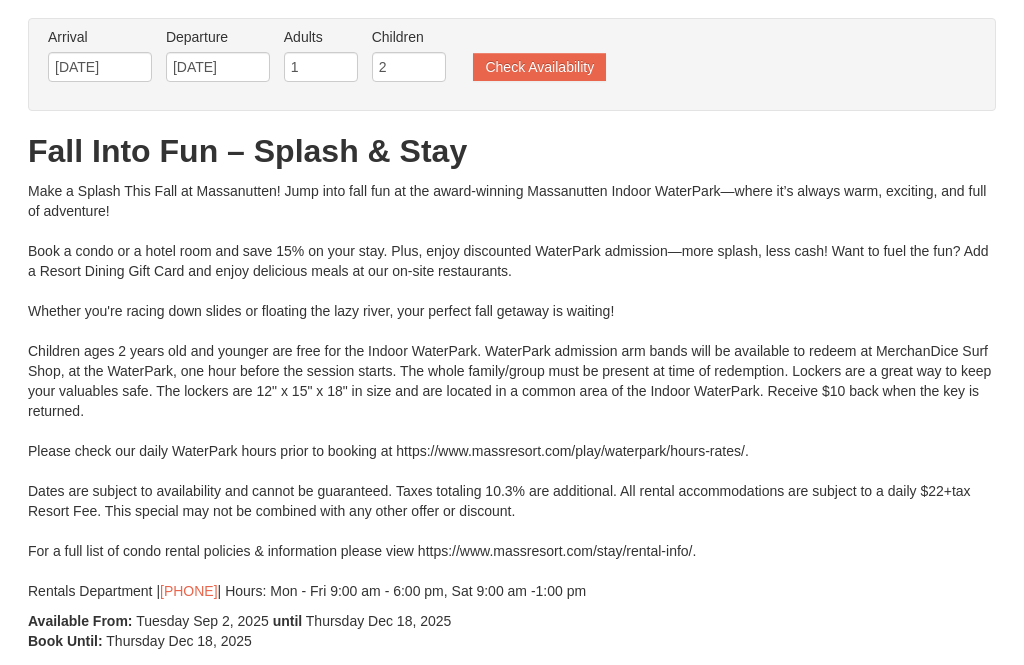 scroll, scrollTop: 0, scrollLeft: 0, axis: both 